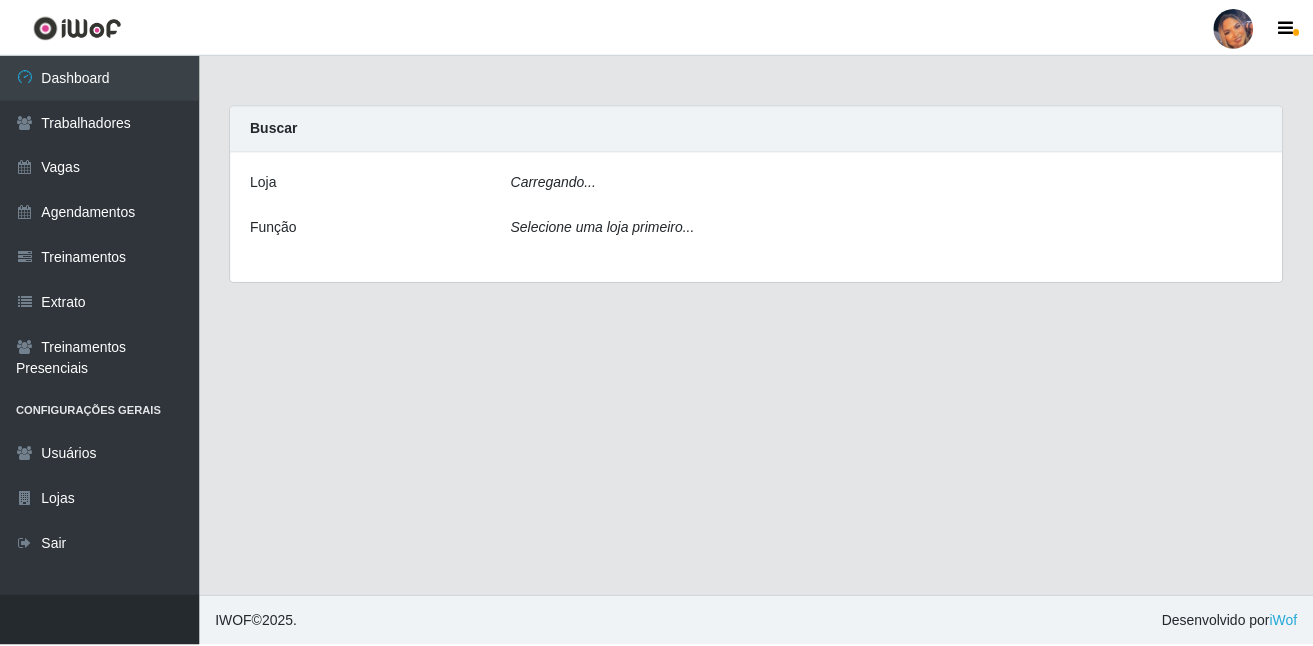 scroll, scrollTop: 0, scrollLeft: 0, axis: both 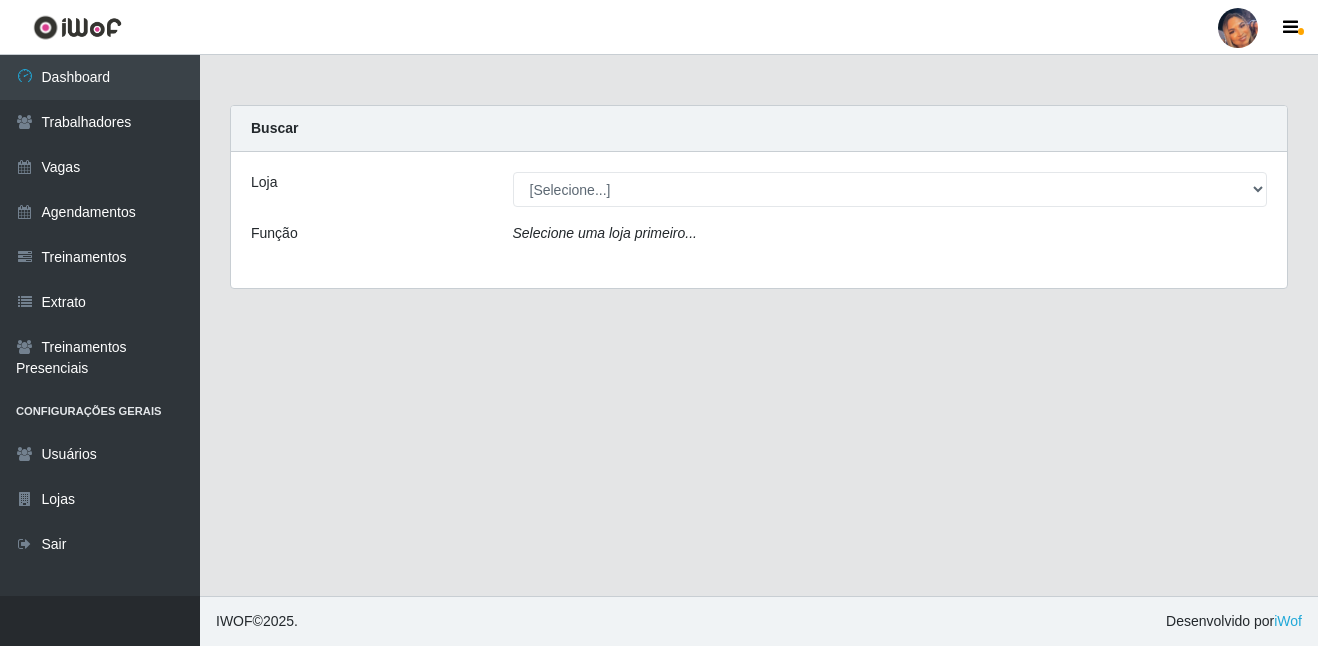 drag, startPoint x: 826, startPoint y: 166, endPoint x: 826, endPoint y: 183, distance: 17 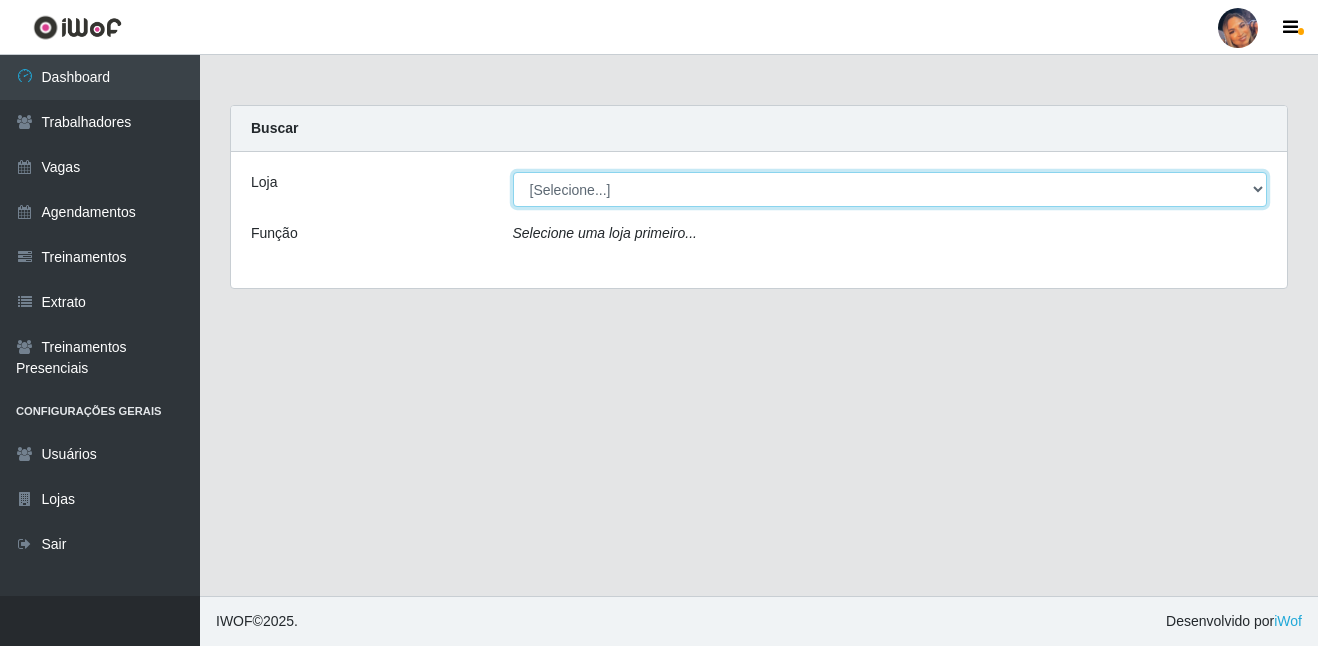 drag, startPoint x: 828, startPoint y: 186, endPoint x: 828, endPoint y: 209, distance: 23 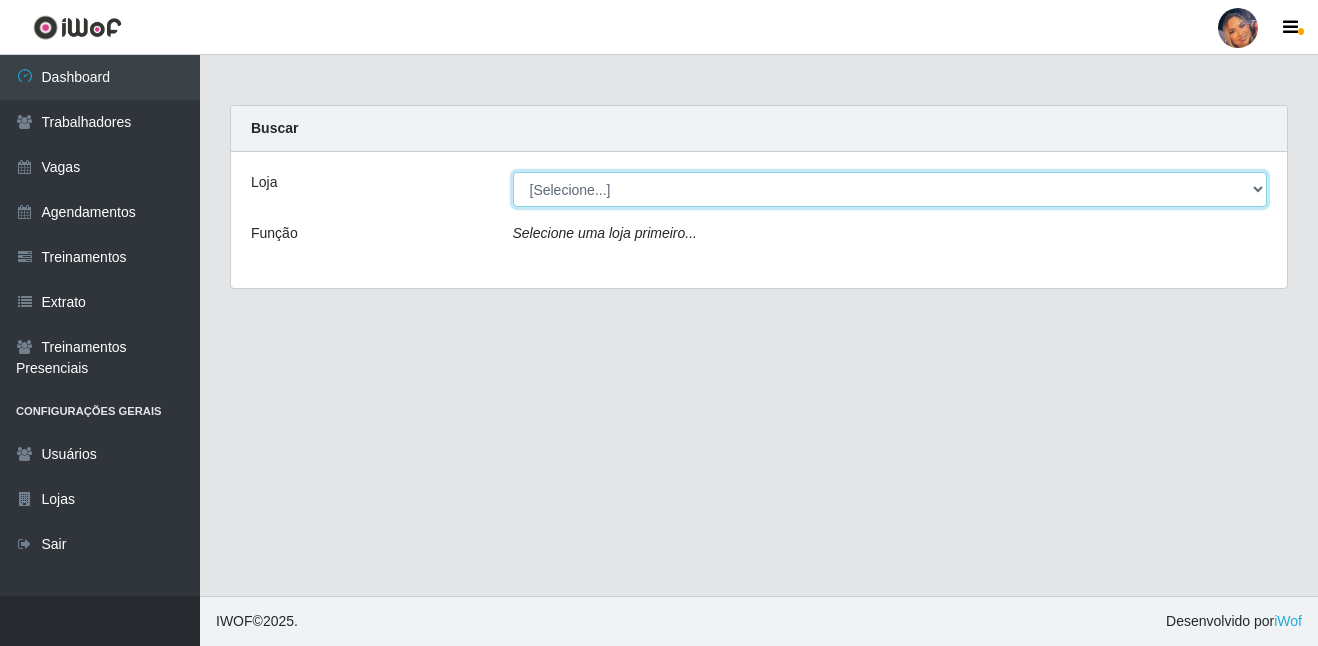 click on "[Selecione...] Supermercado [BRAND]" at bounding box center [890, 189] 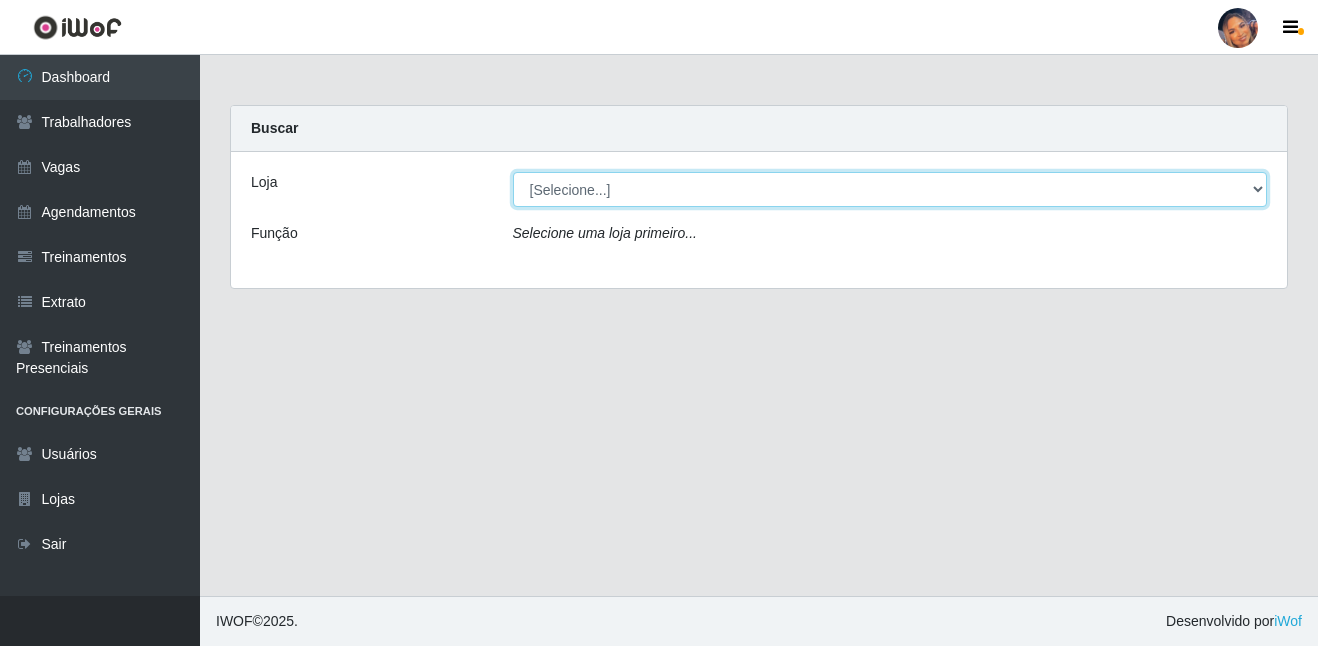 select on "169" 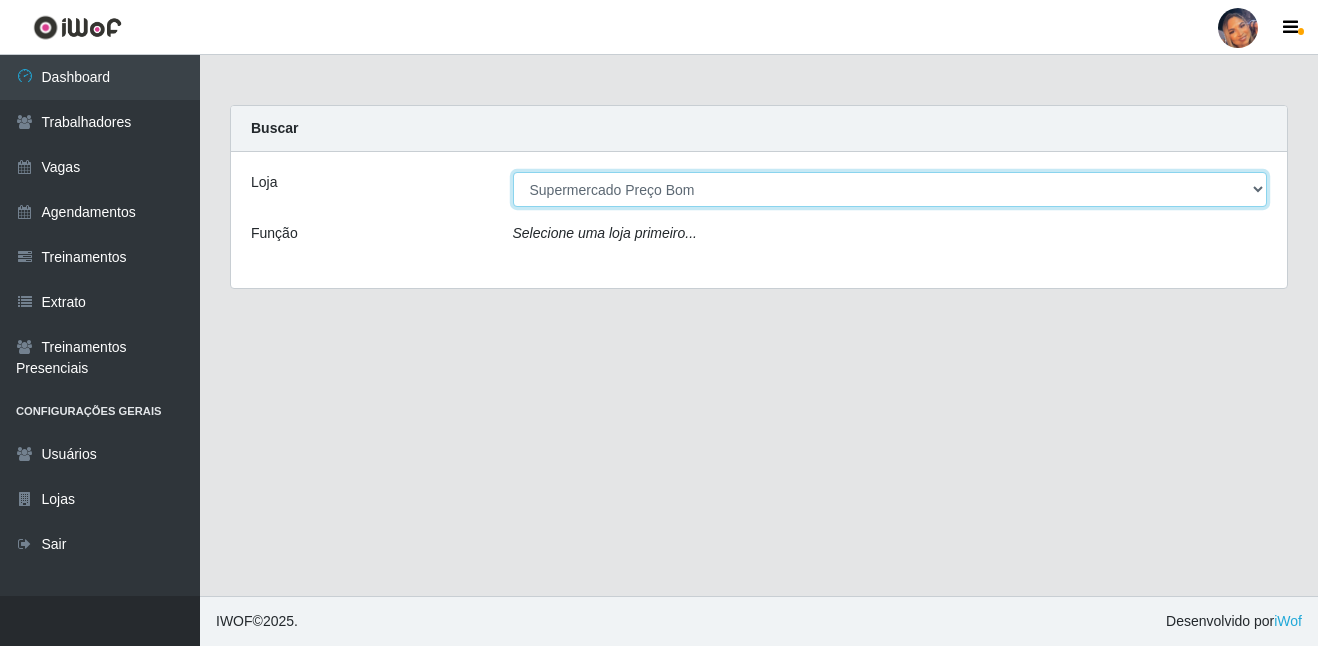 click on "[Selecione...] Supermercado [BRAND]" at bounding box center [890, 189] 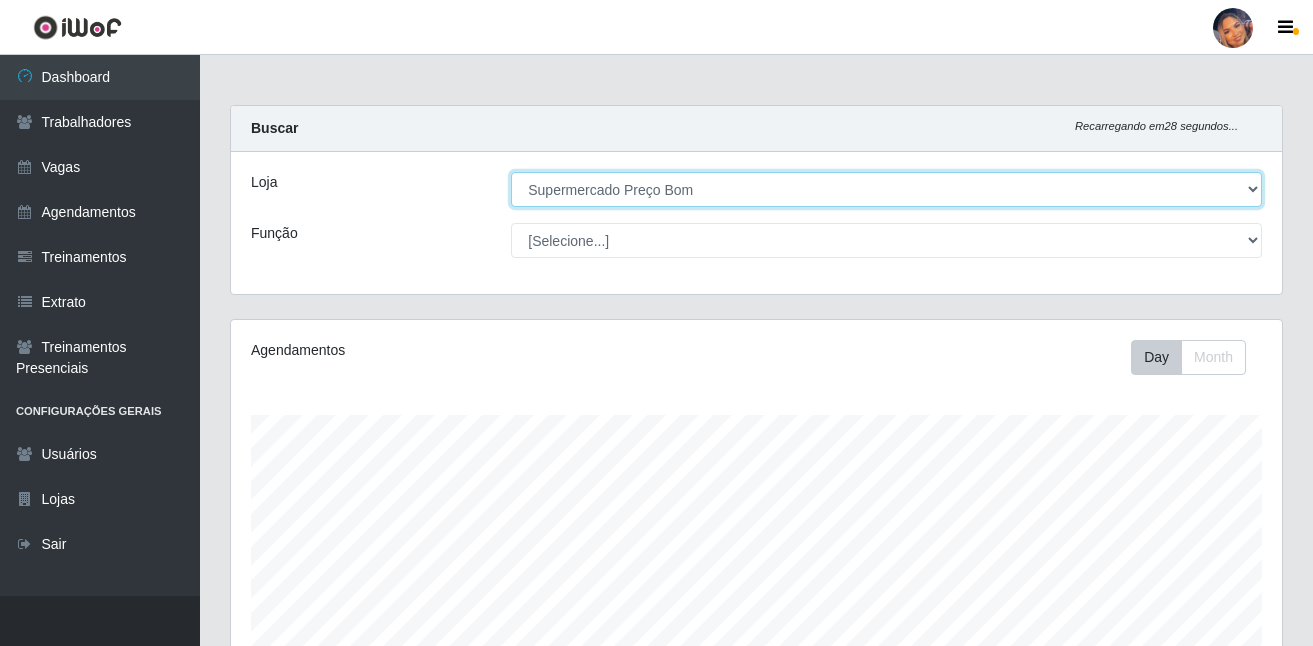 scroll, scrollTop: 999585, scrollLeft: 998949, axis: both 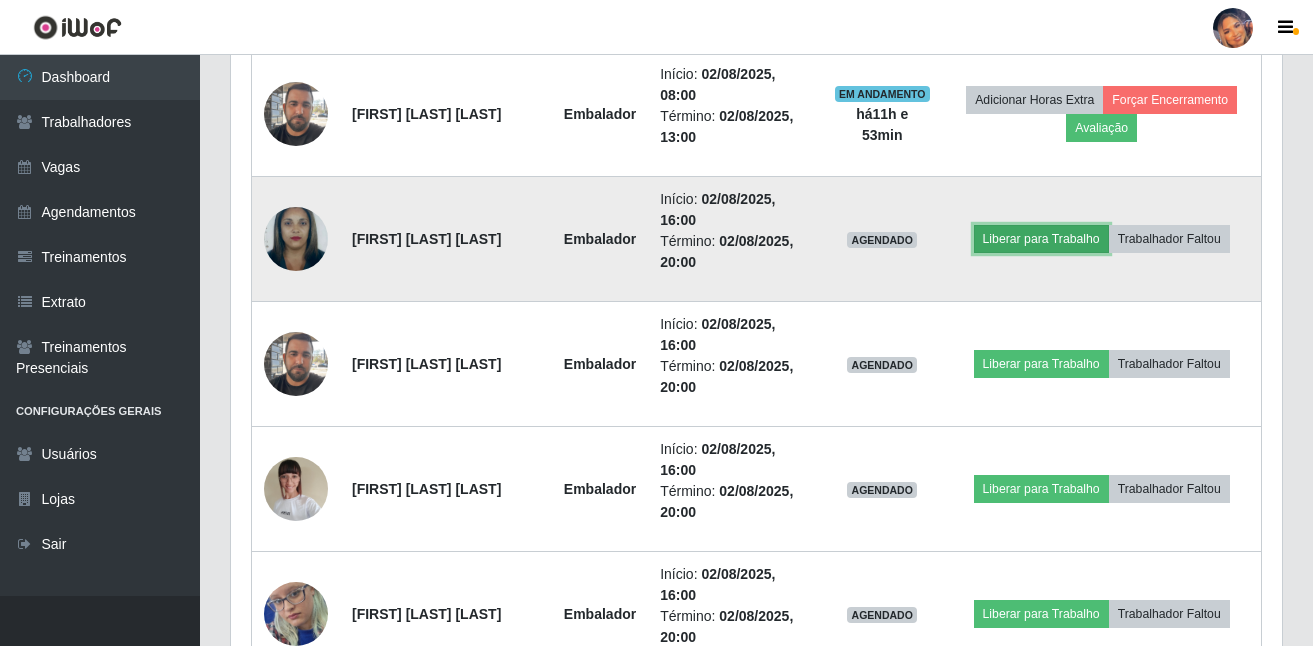 click on "Liberar para Trabalho" at bounding box center (1041, 239) 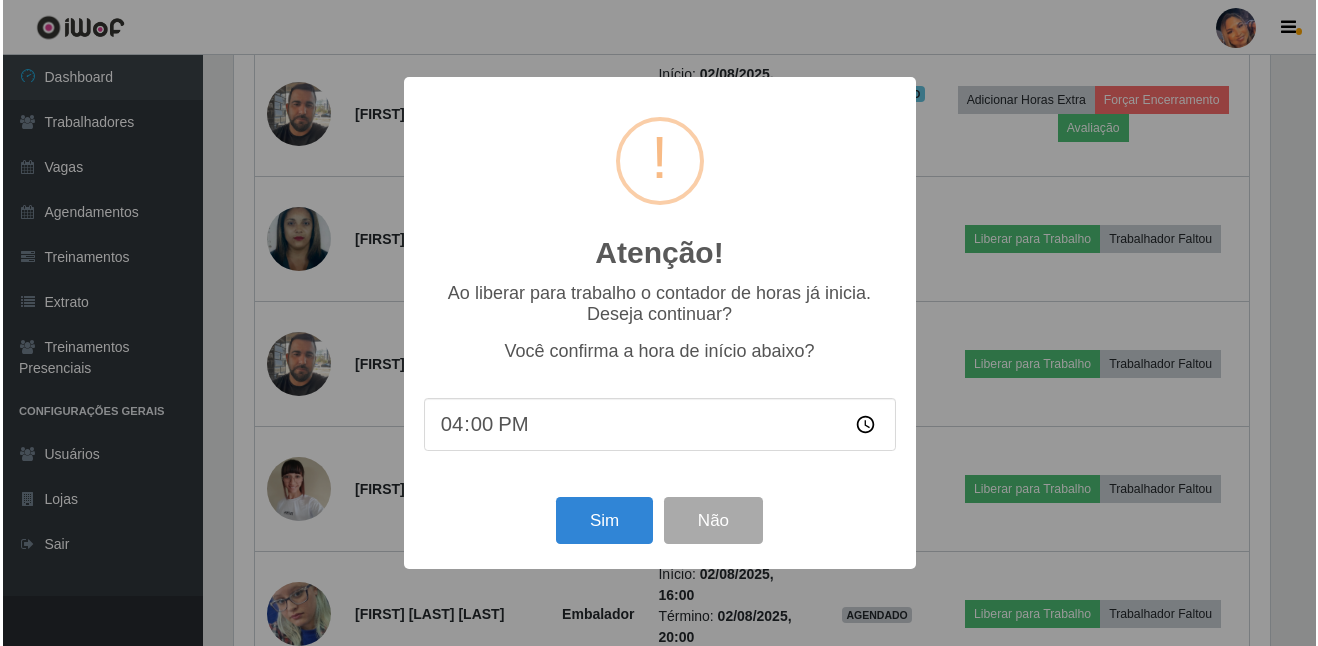 scroll, scrollTop: 999585, scrollLeft: 998959, axis: both 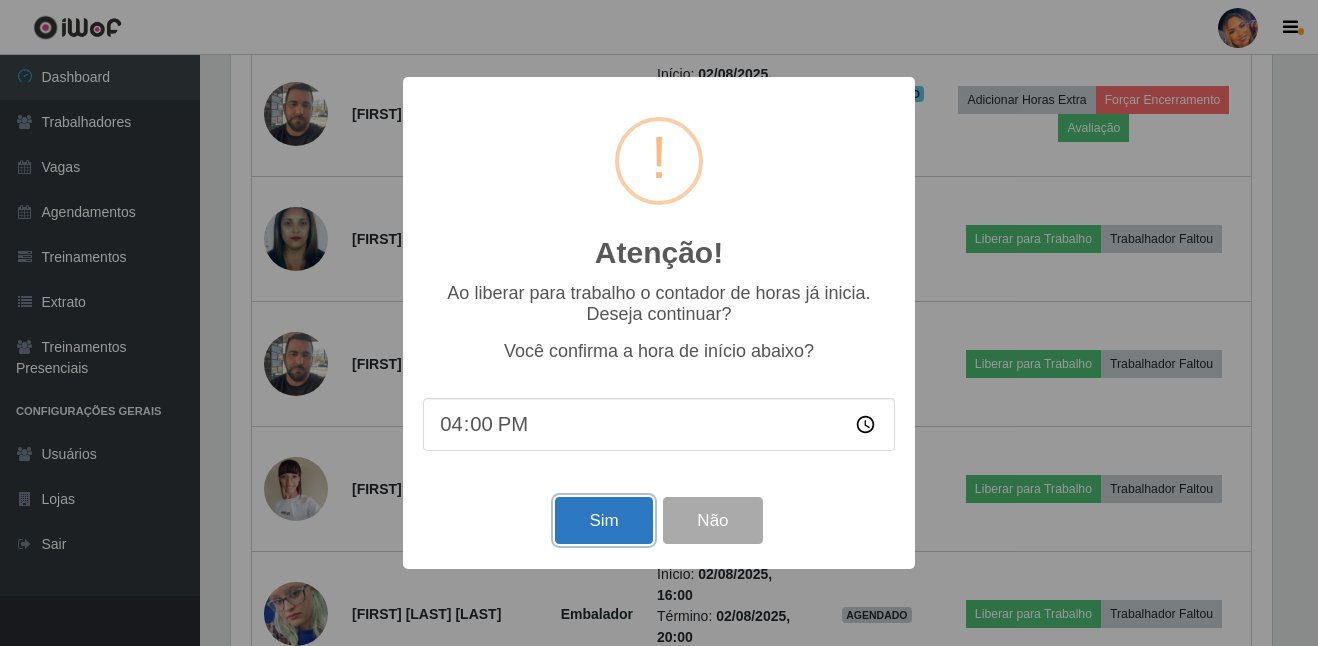 click on "Sim" at bounding box center [603, 520] 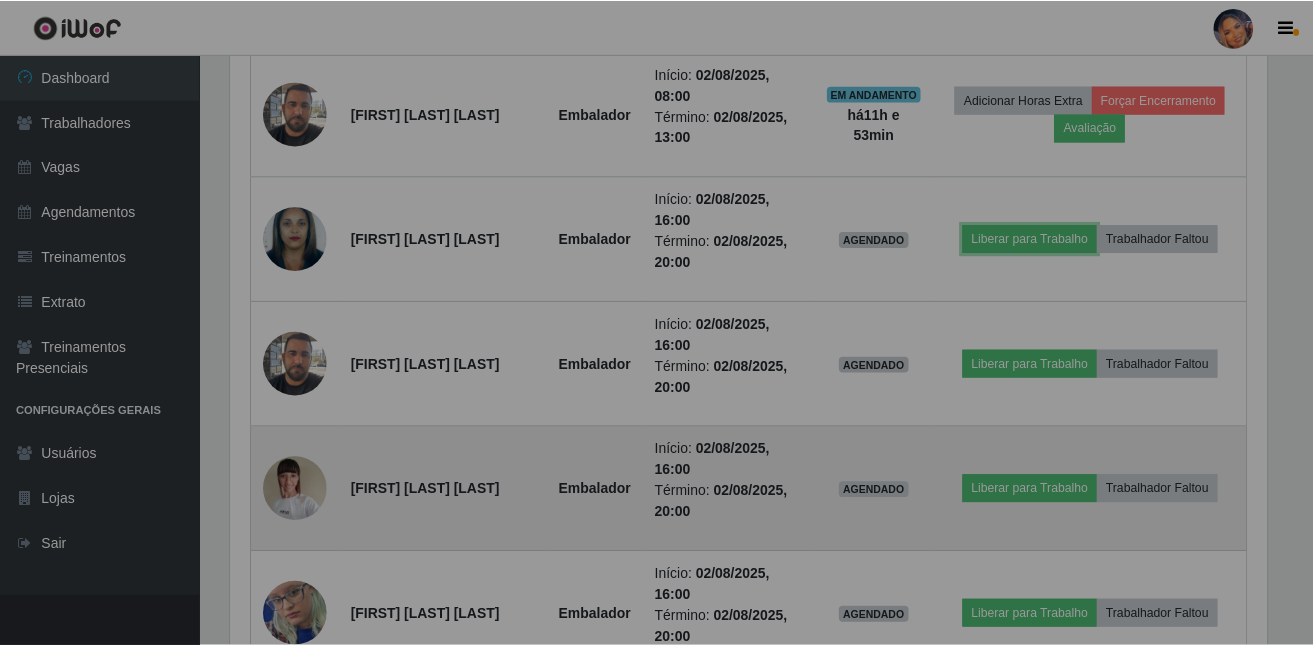 scroll, scrollTop: 999585, scrollLeft: 998949, axis: both 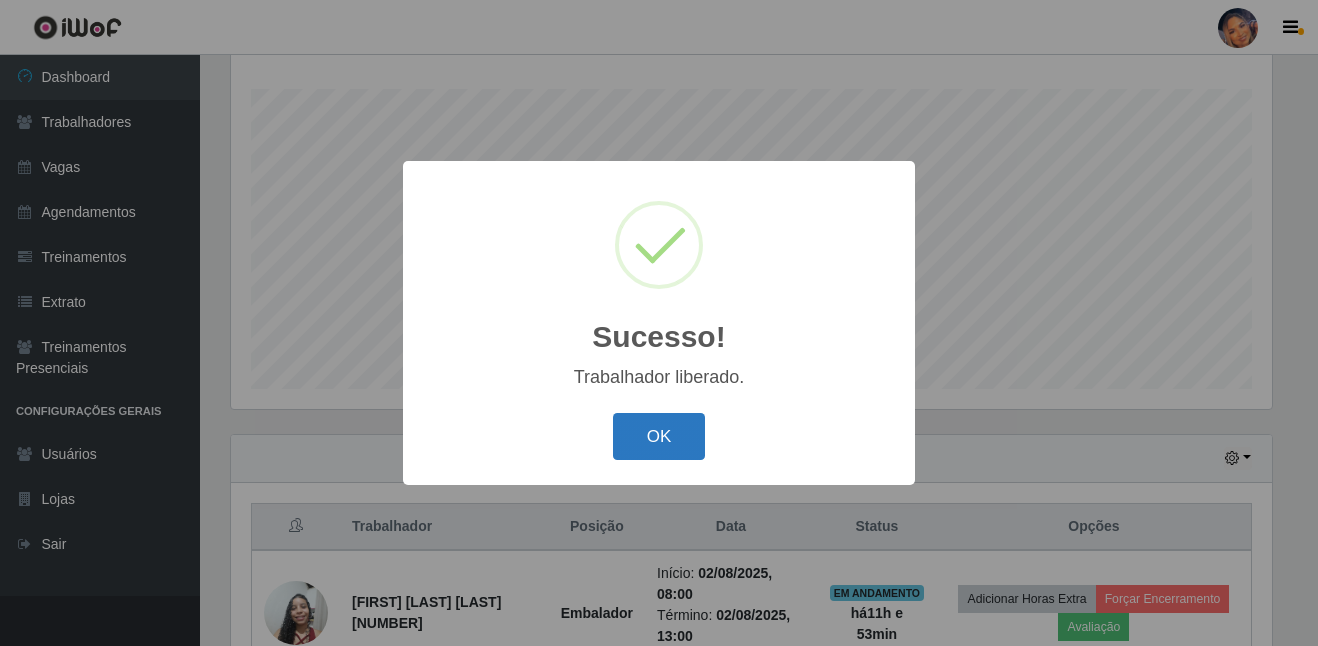 click on "OK" at bounding box center (659, 436) 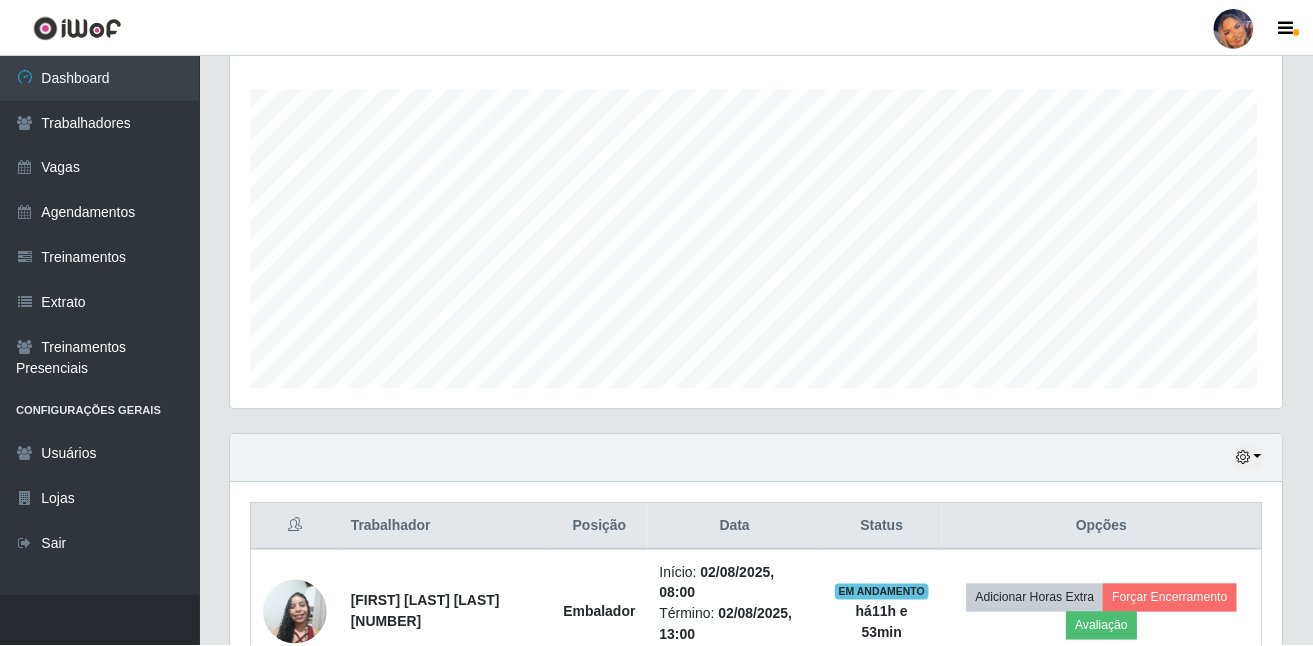 scroll, scrollTop: 429, scrollLeft: 0, axis: vertical 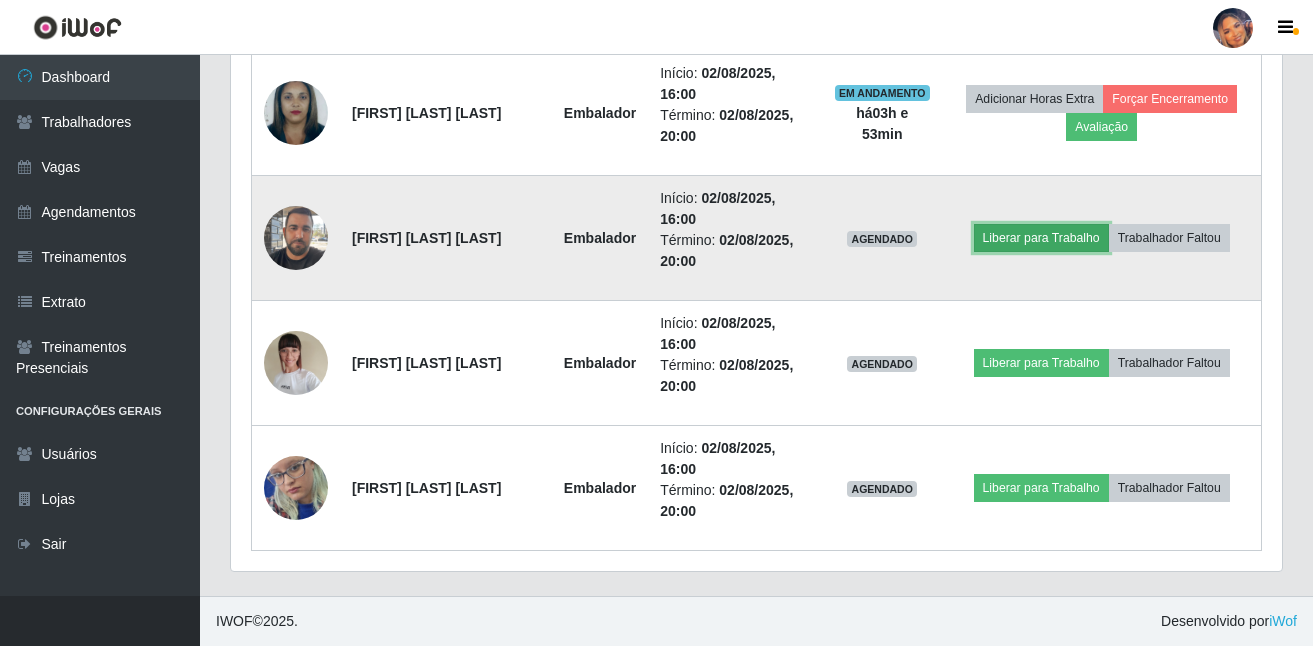 click on "Liberar para Trabalho" at bounding box center [1041, 238] 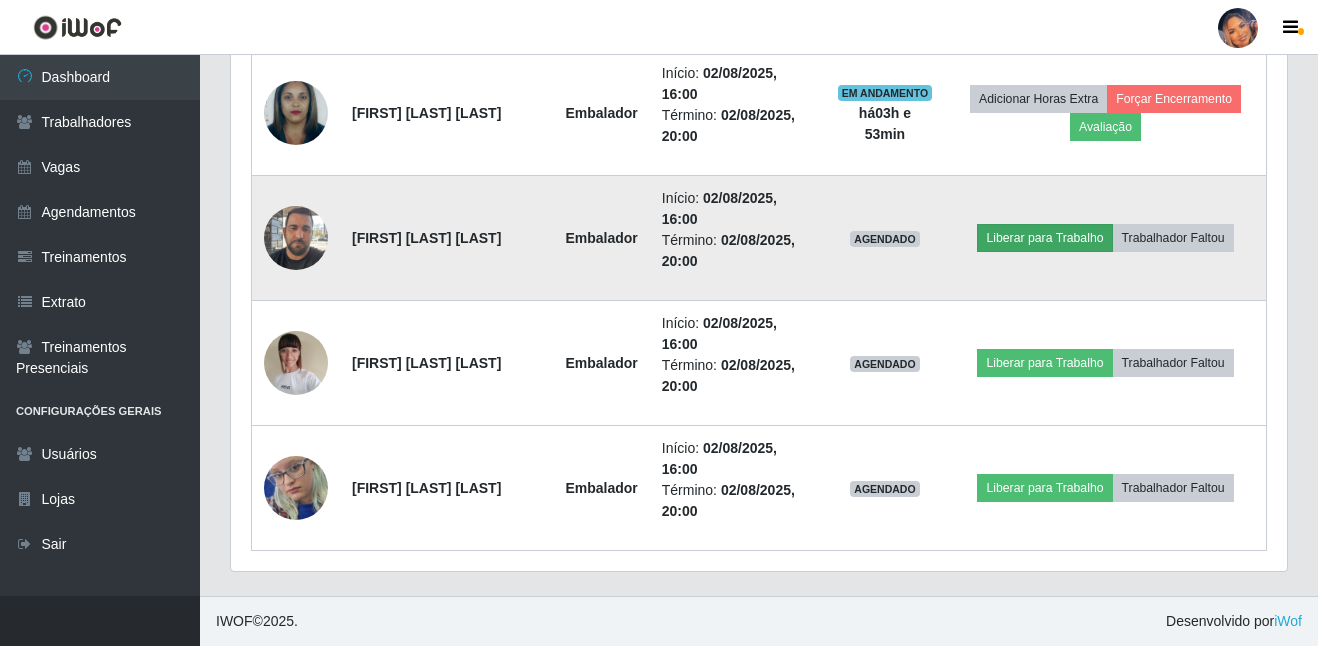 scroll, scrollTop: 999585, scrollLeft: 998959, axis: both 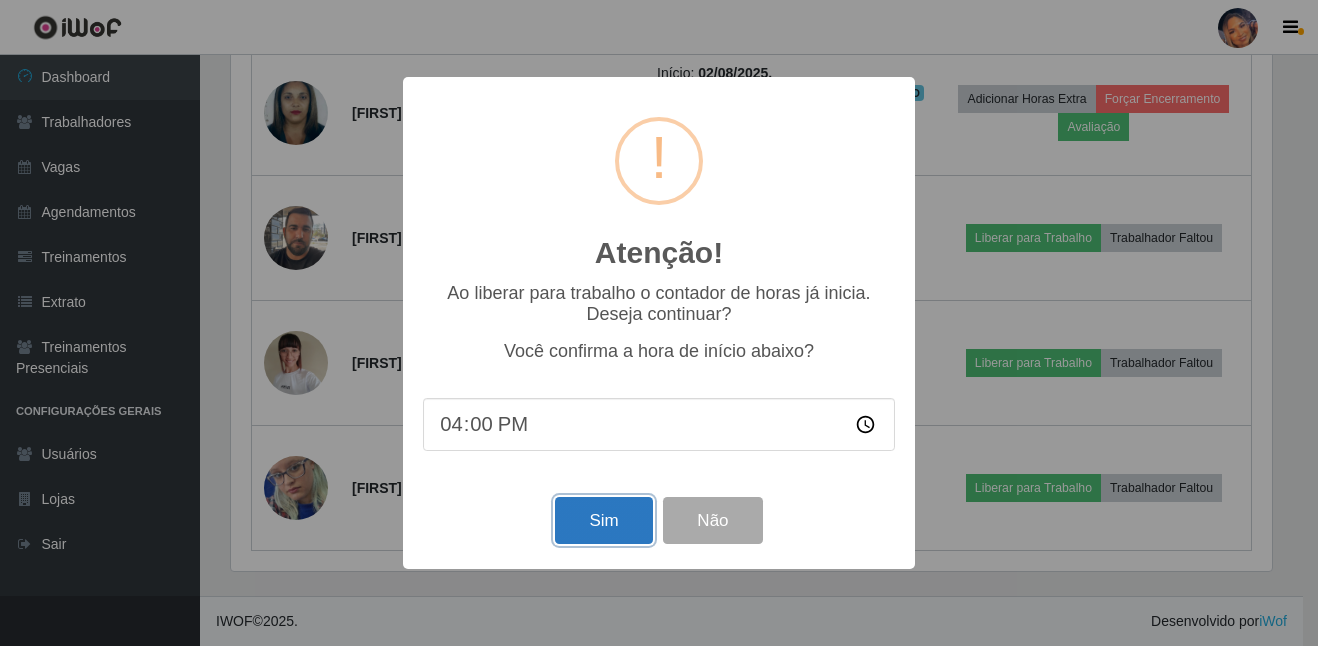 click on "Sim" at bounding box center (603, 520) 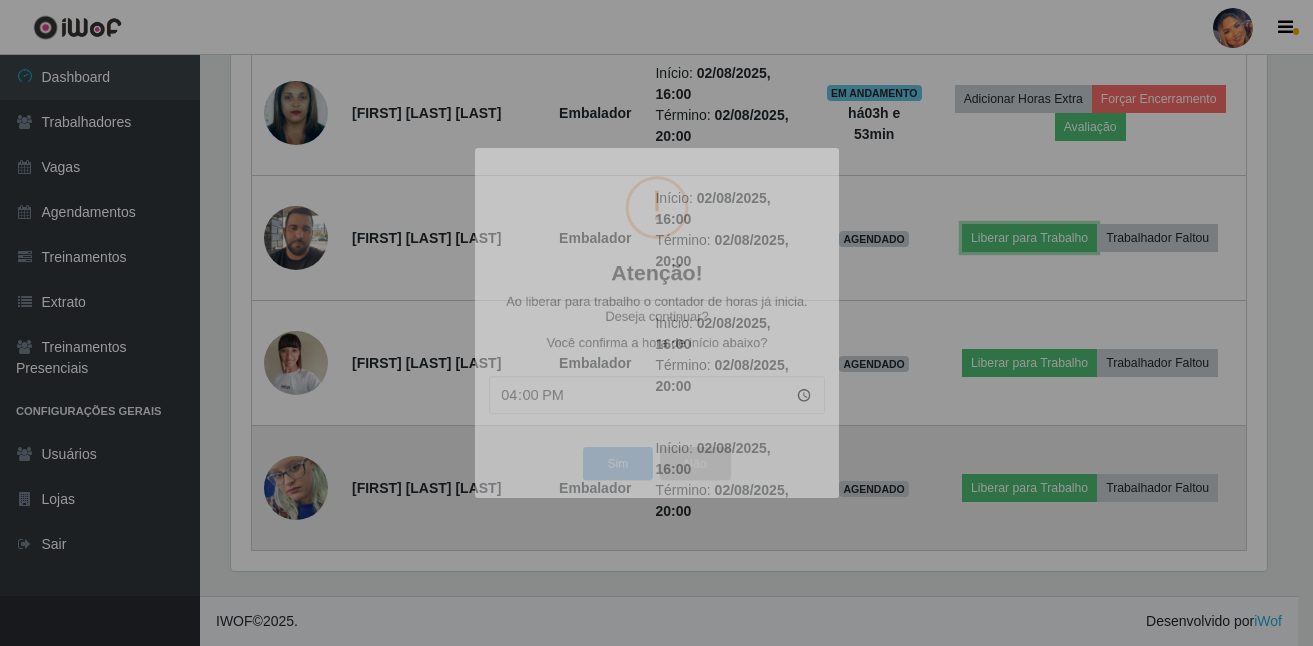 scroll, scrollTop: 999585, scrollLeft: 998949, axis: both 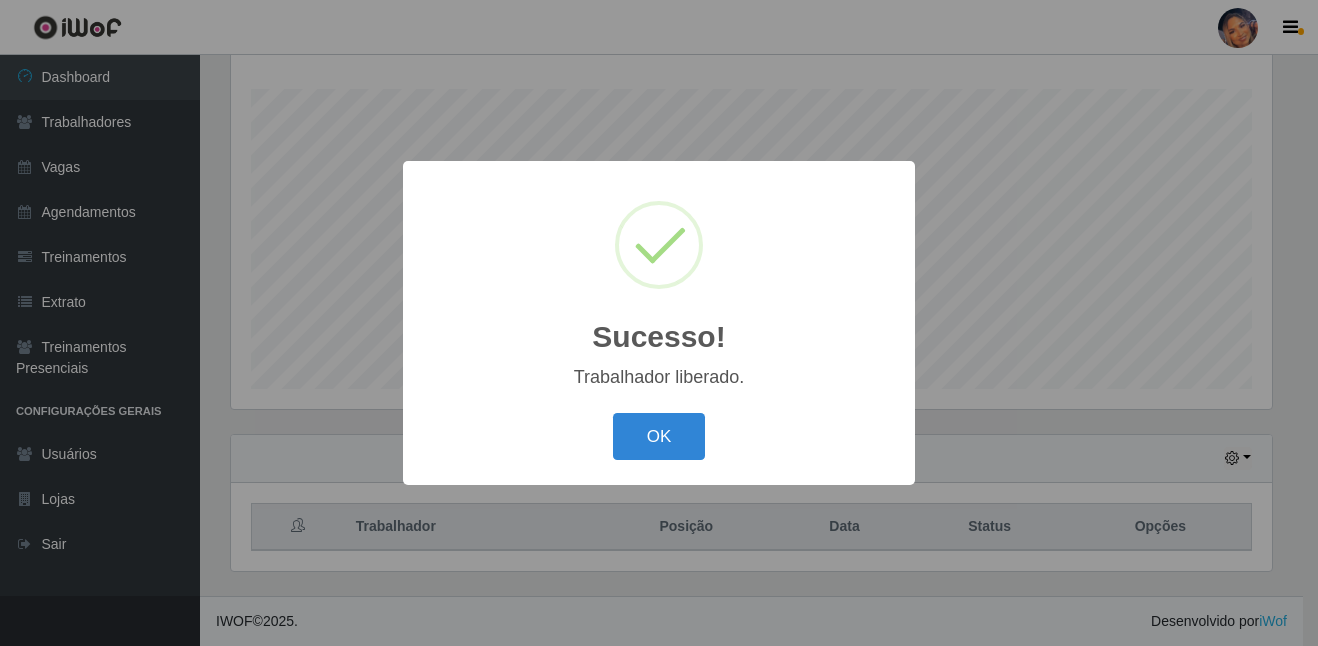 drag, startPoint x: 640, startPoint y: 435, endPoint x: 687, endPoint y: 421, distance: 49.0408 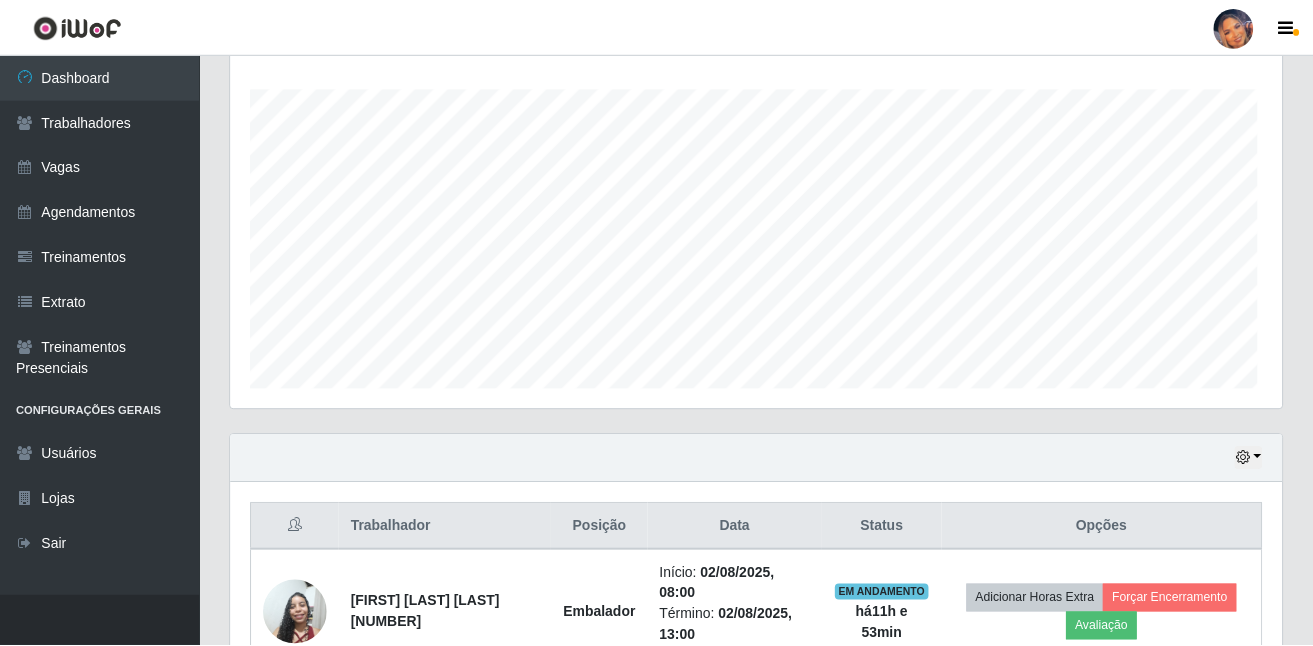 scroll, scrollTop: 999585, scrollLeft: 998949, axis: both 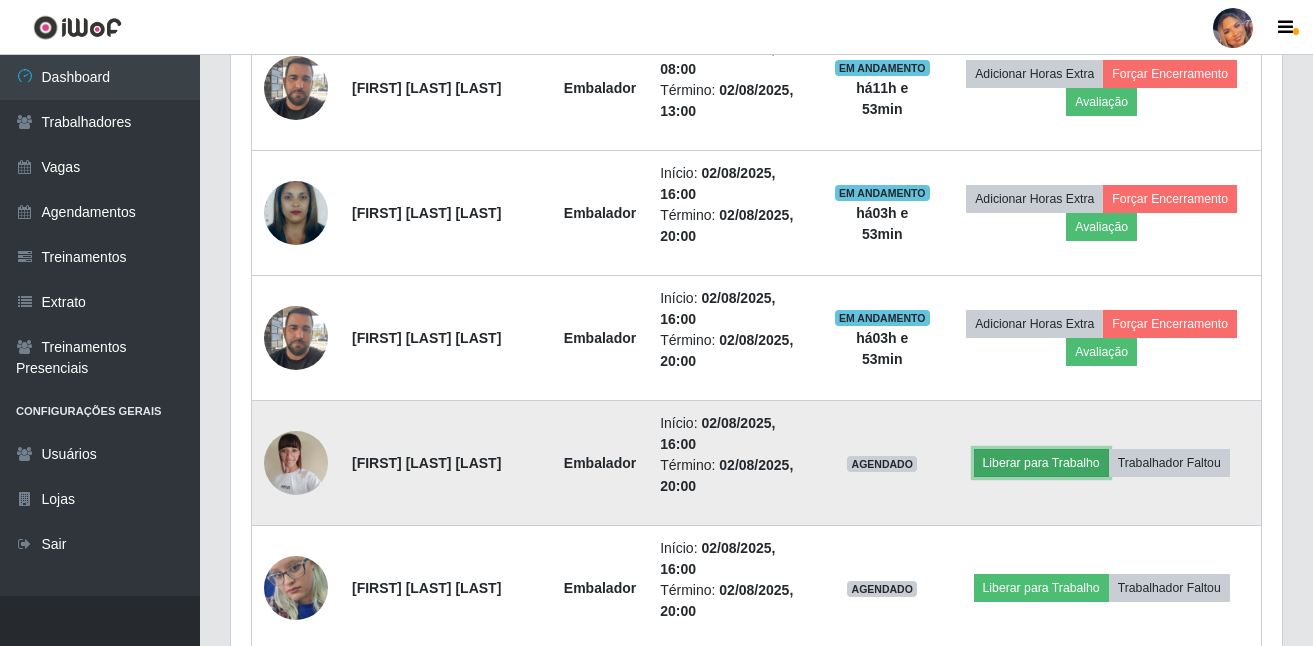 click on "Liberar para Trabalho" at bounding box center (1041, 463) 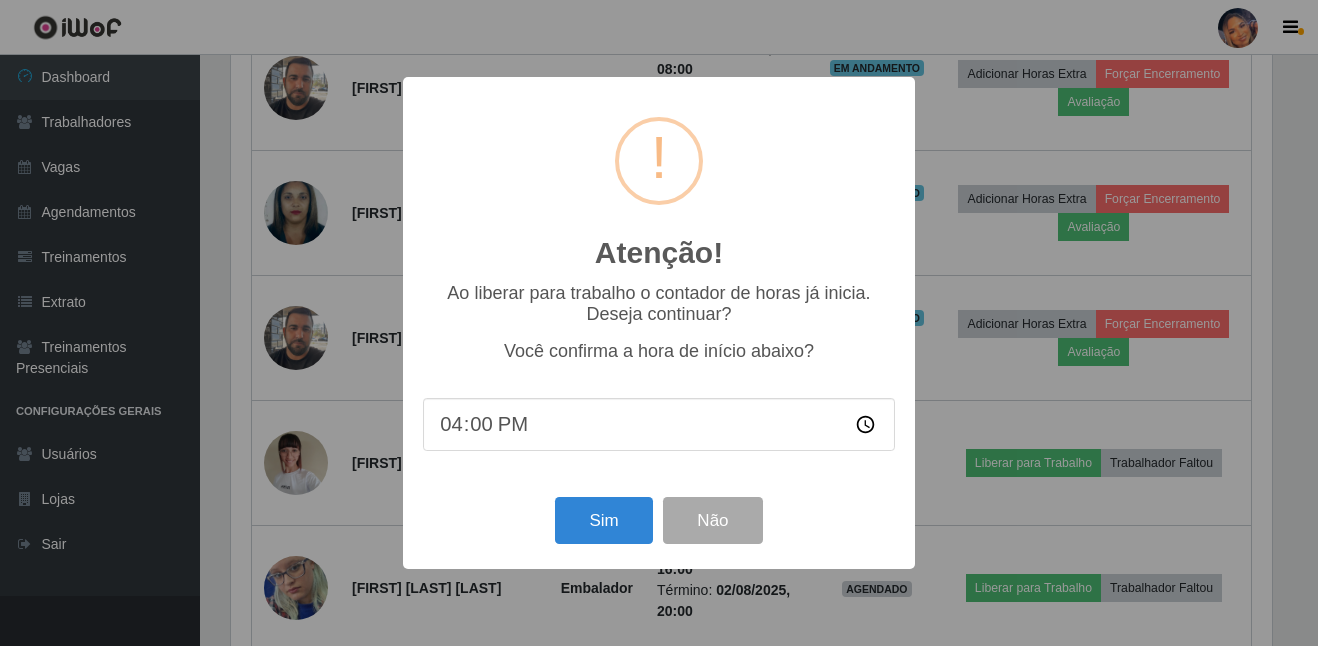 scroll, scrollTop: 999585, scrollLeft: 998959, axis: both 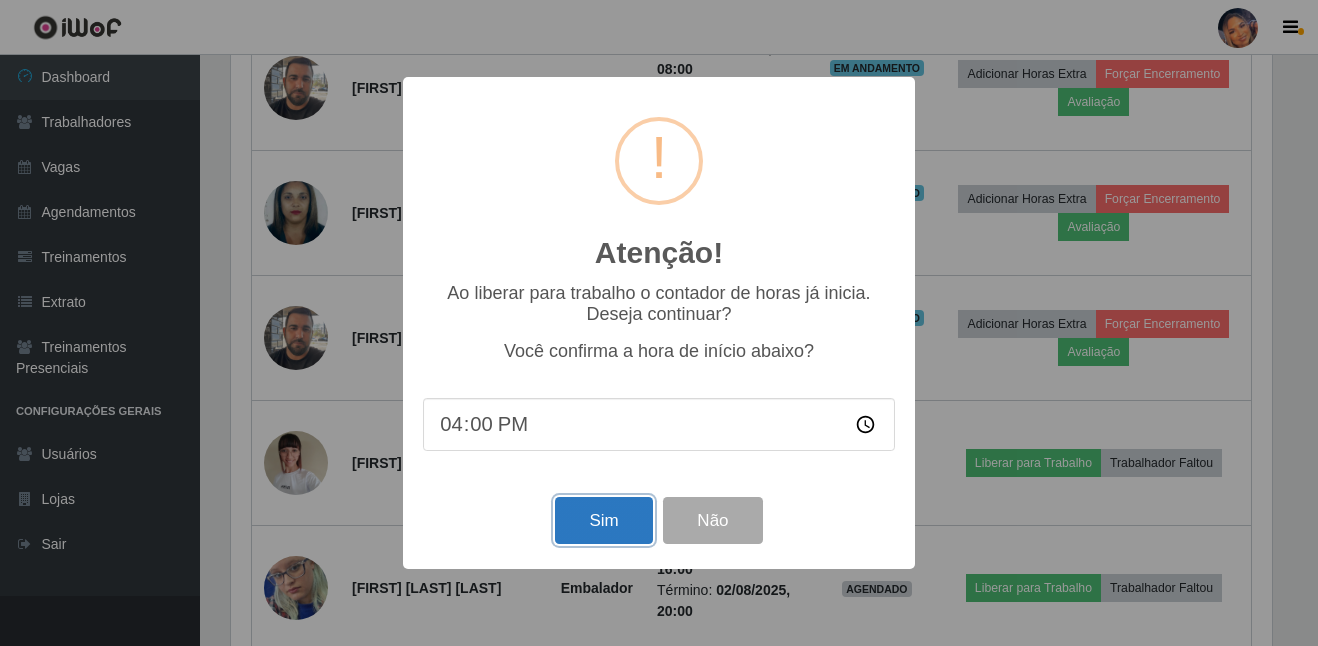 click on "Sim" at bounding box center (603, 520) 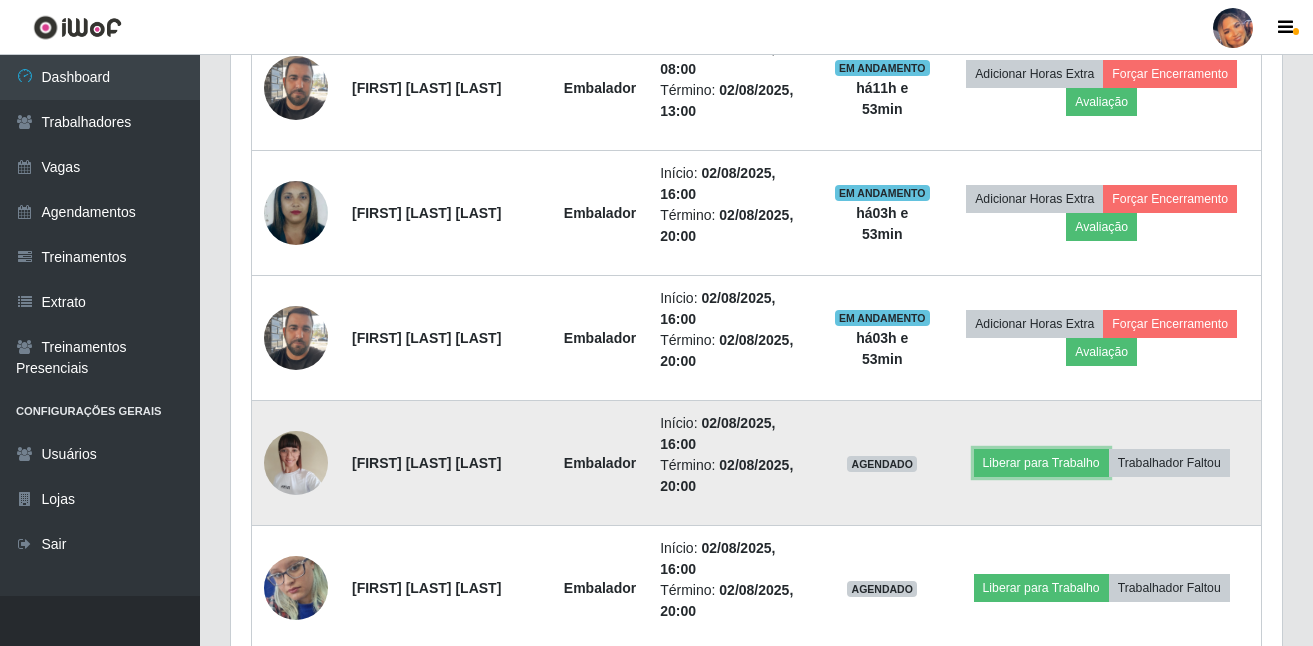 scroll, scrollTop: 999585, scrollLeft: 998949, axis: both 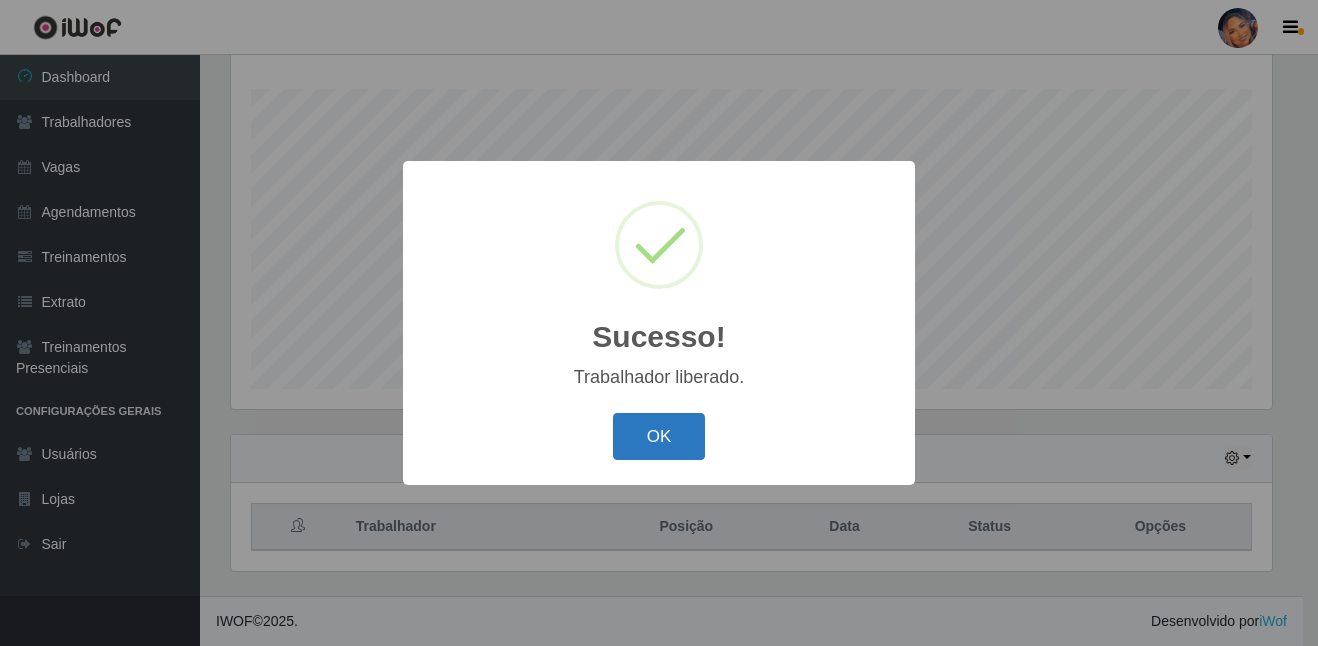 click on "OK" at bounding box center (659, 436) 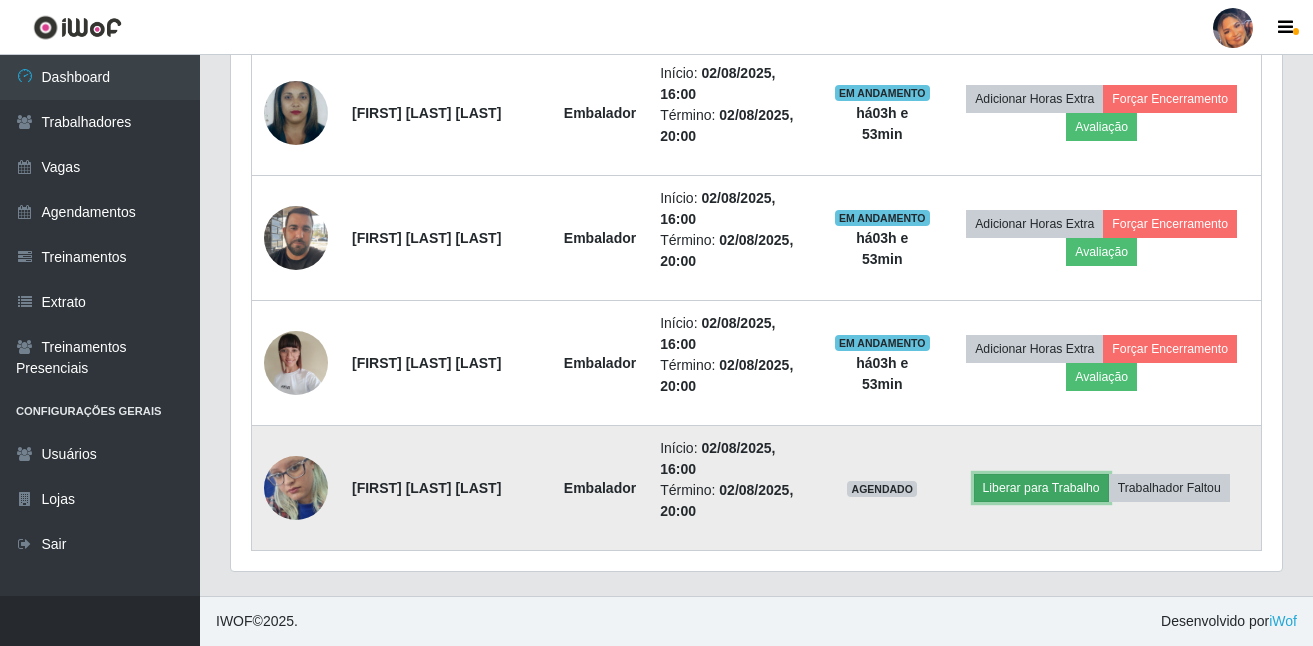 click on "Liberar para Trabalho" at bounding box center (1041, 488) 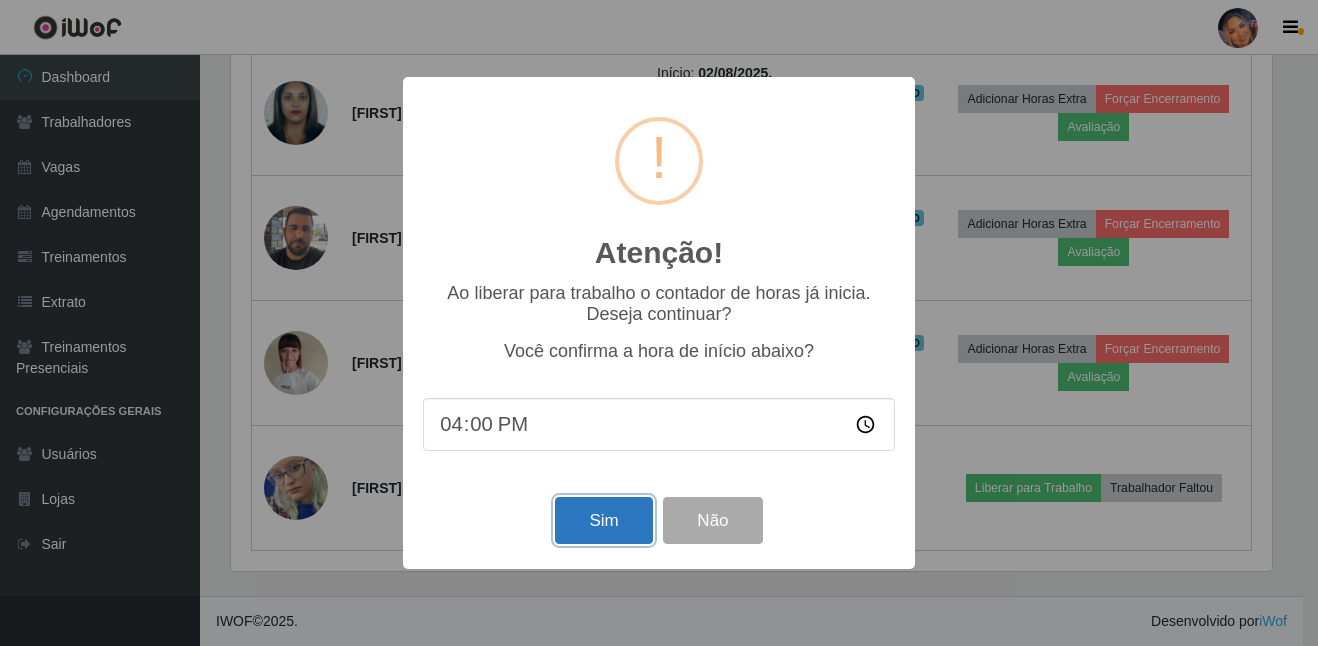 click on "Sim" at bounding box center (603, 520) 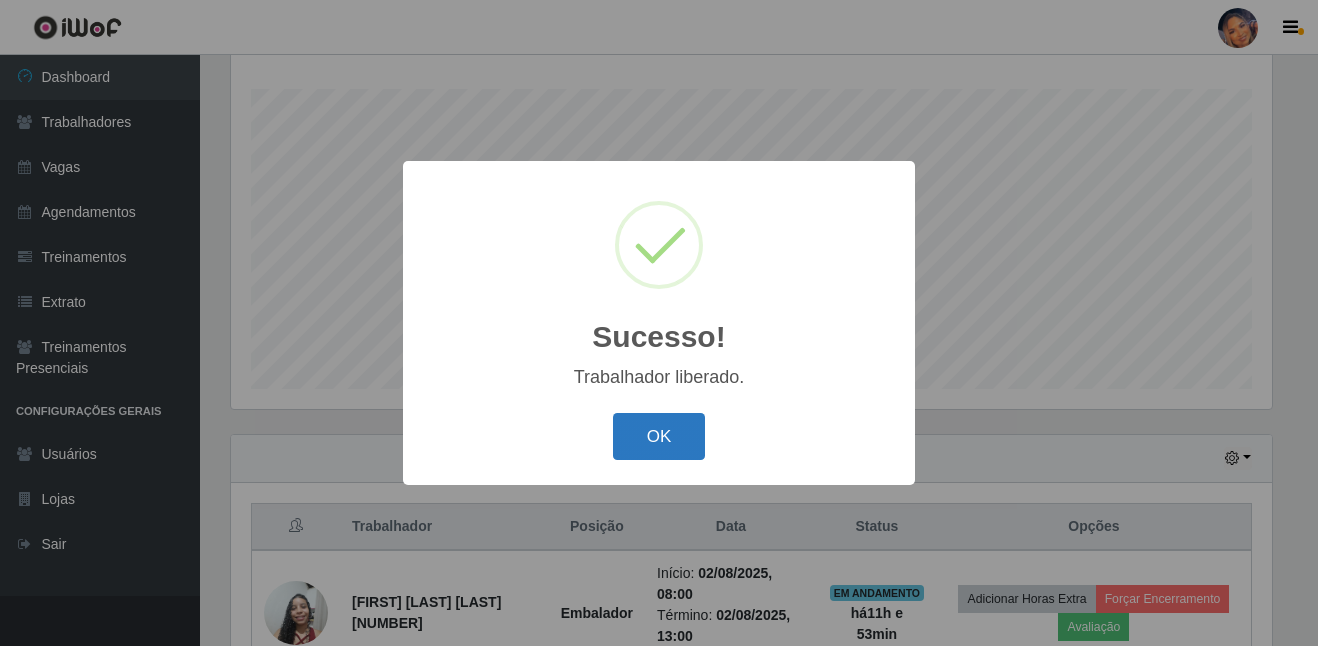 click on "OK" at bounding box center [659, 436] 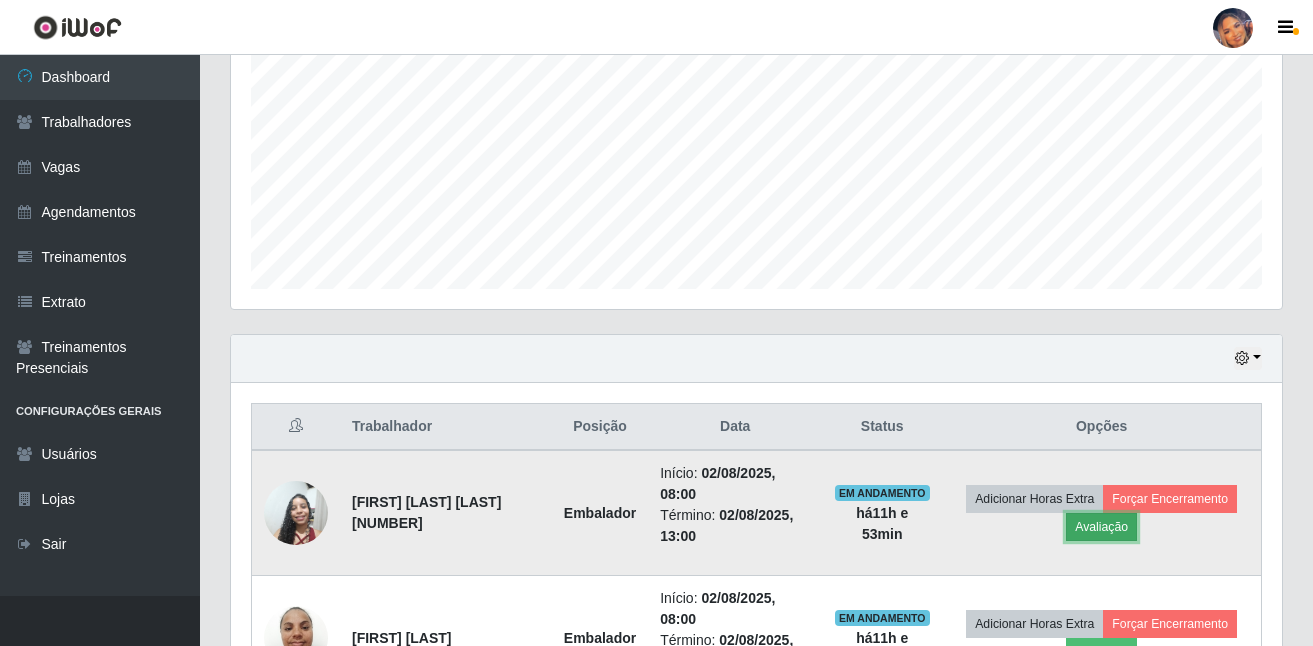 click on "Avaliação" at bounding box center [1101, 527] 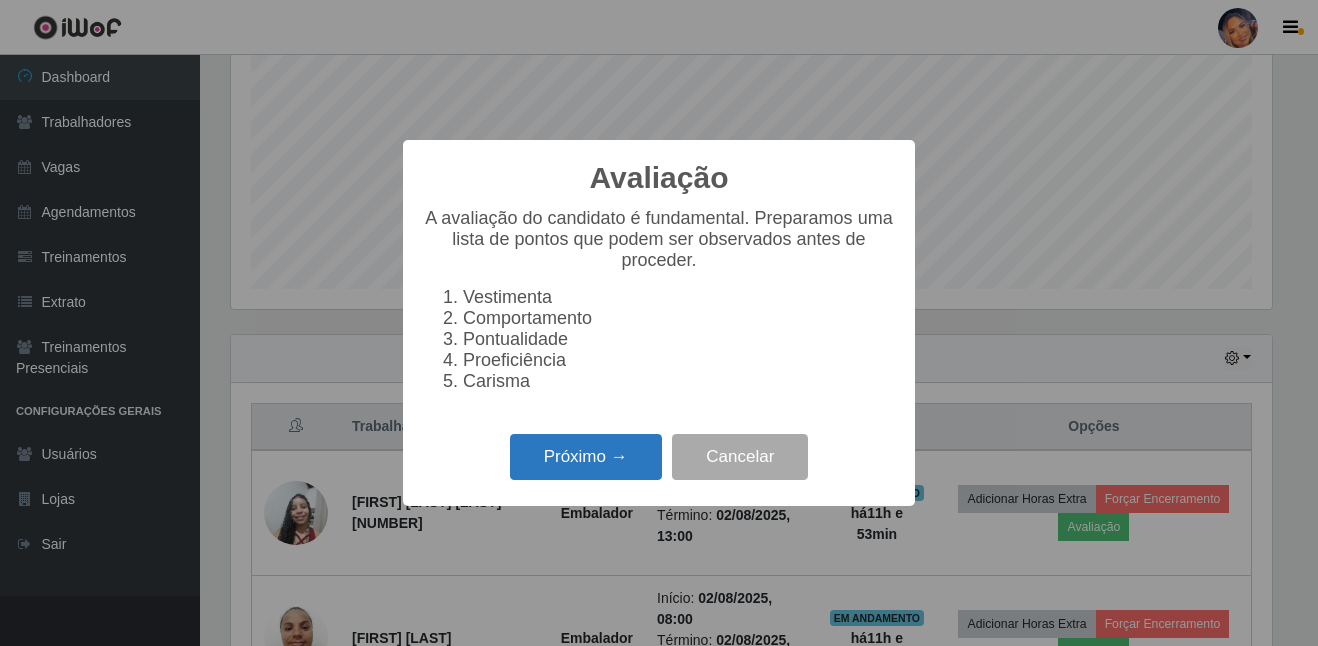 click on "Próximo →" at bounding box center [586, 457] 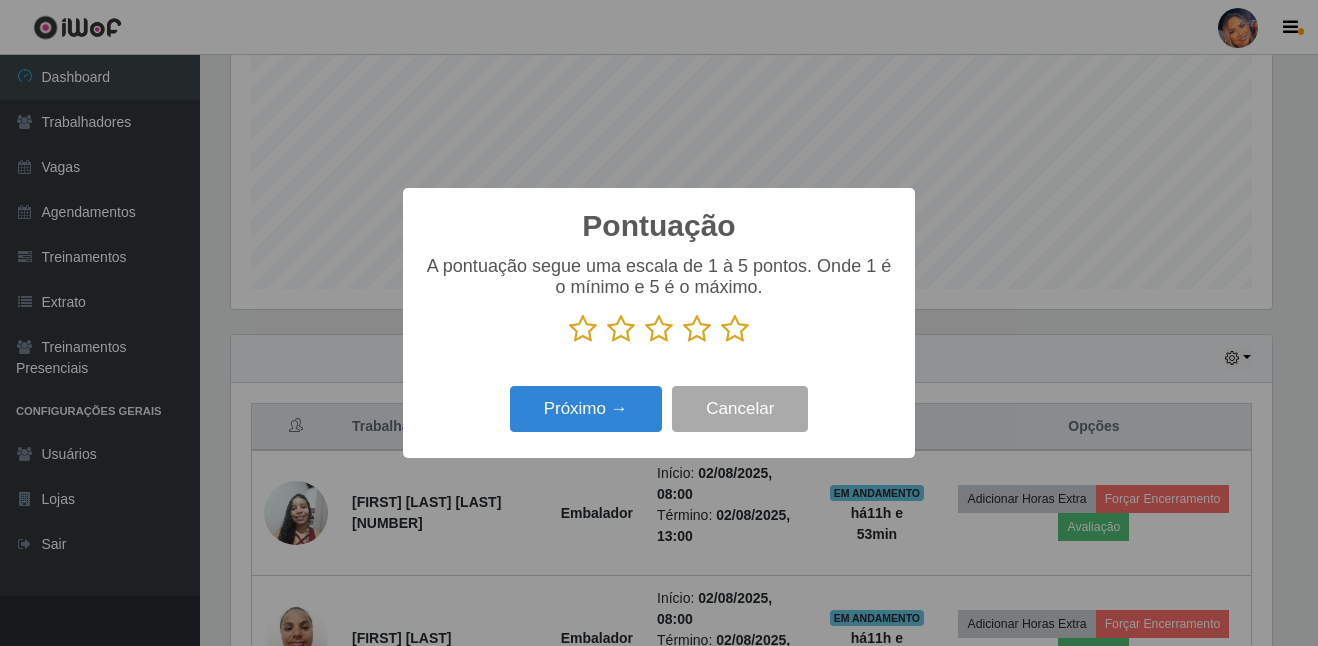 click at bounding box center [735, 329] 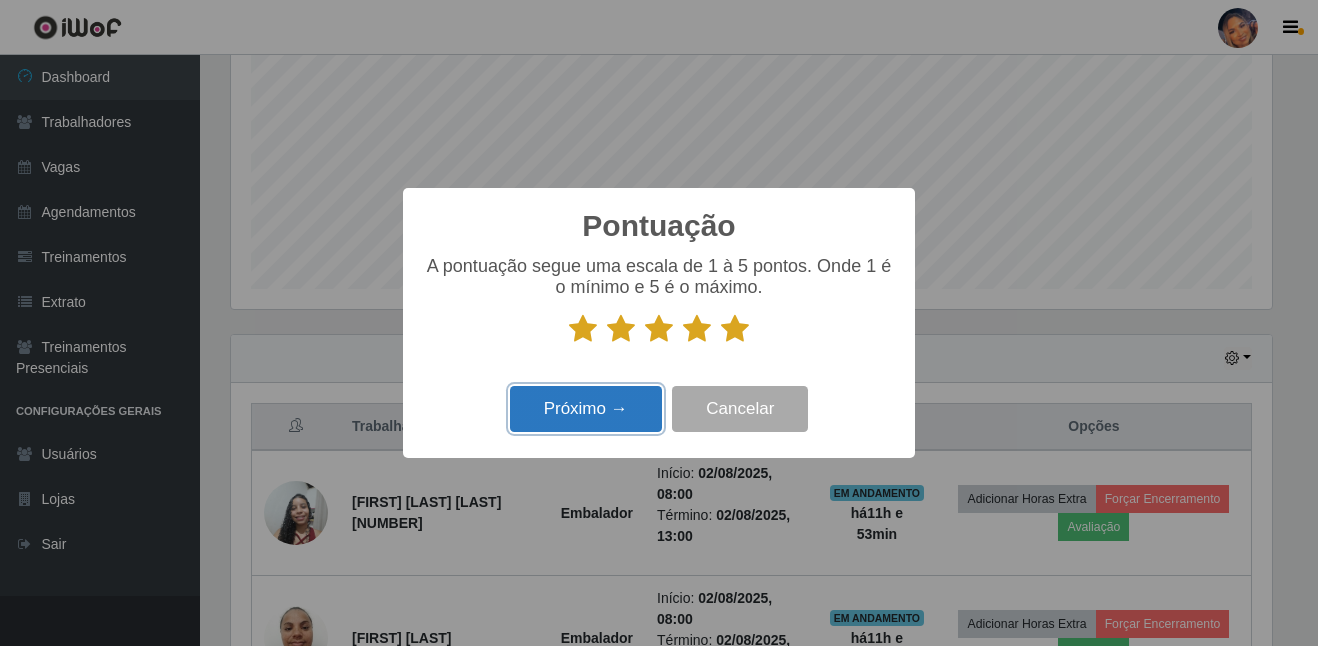 click on "Próximo →" at bounding box center [586, 409] 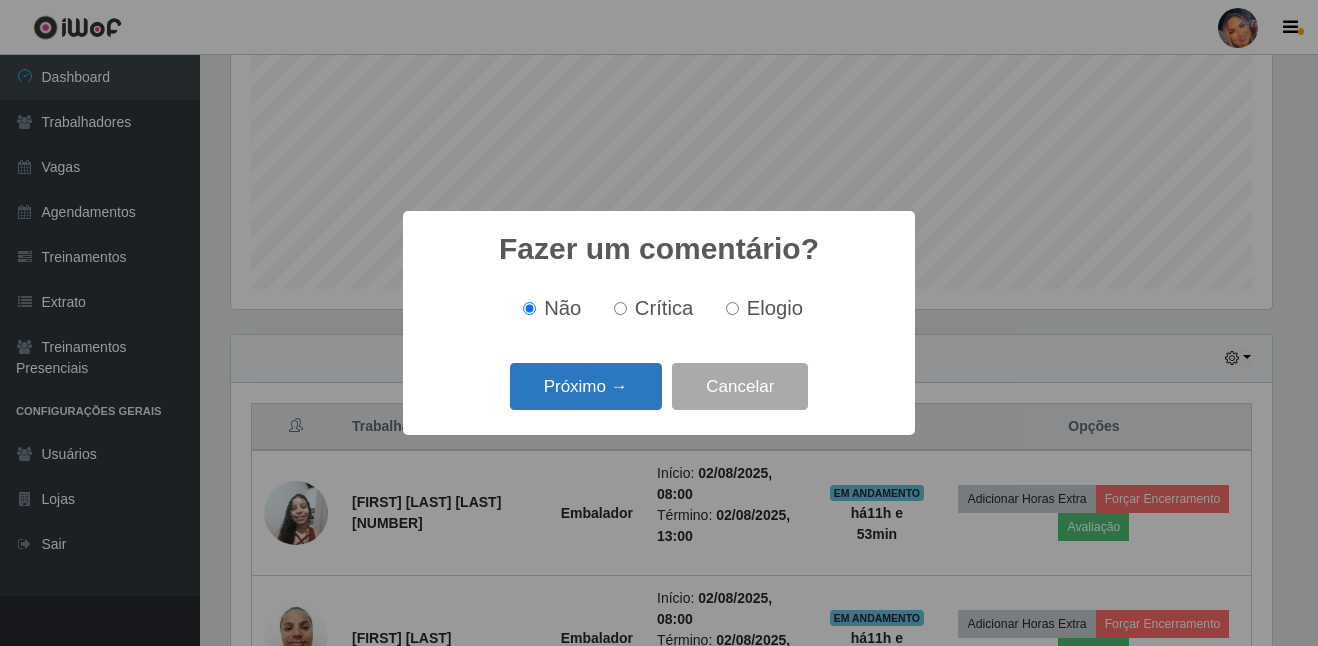 click on "Próximo →" at bounding box center (586, 386) 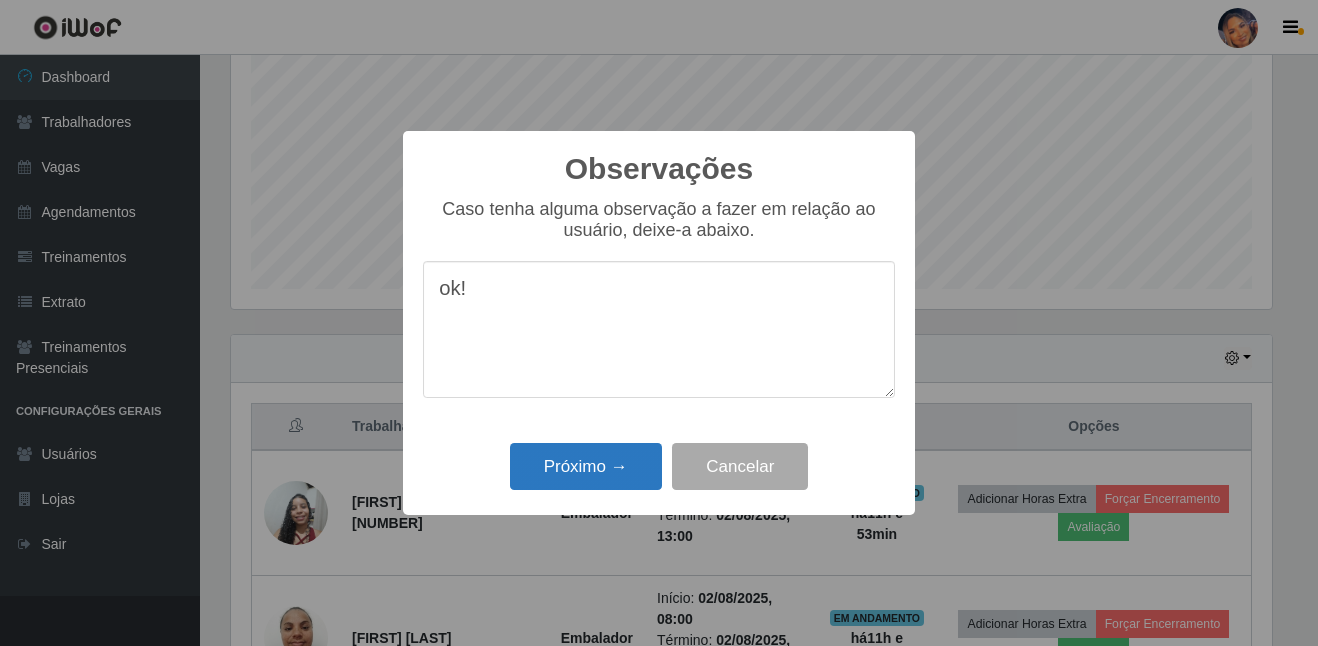 type on "ok!" 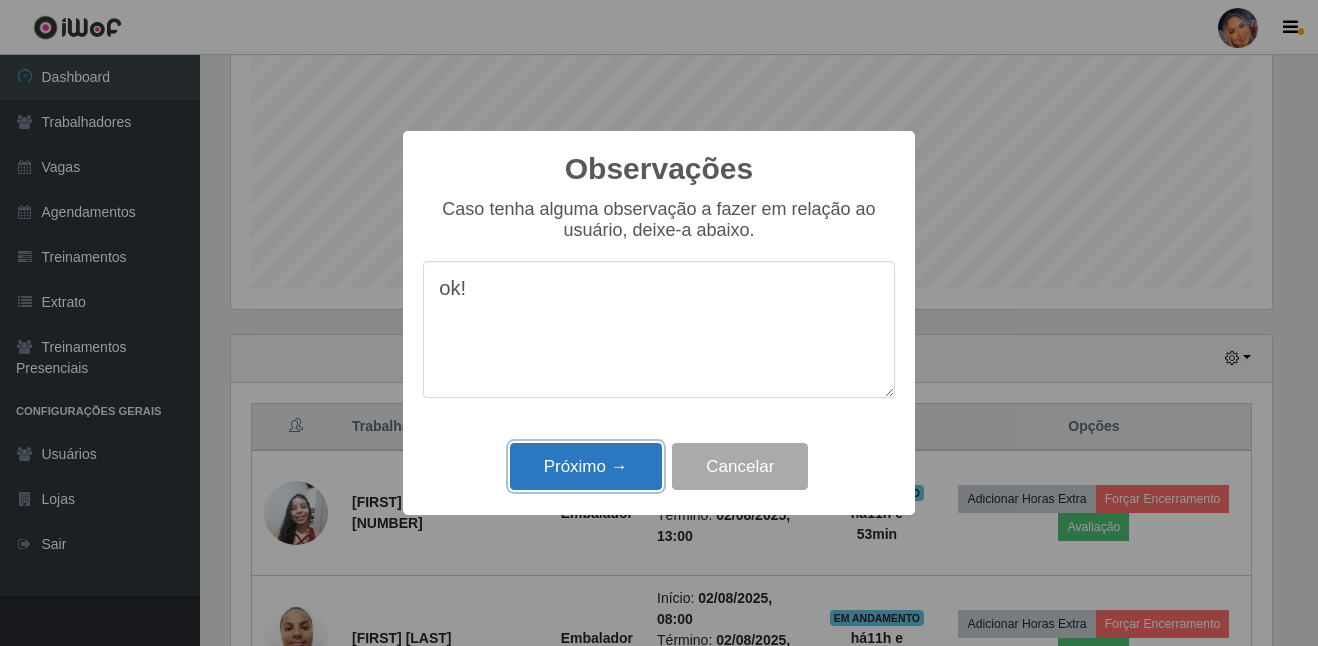 click on "Próximo →" at bounding box center [586, 466] 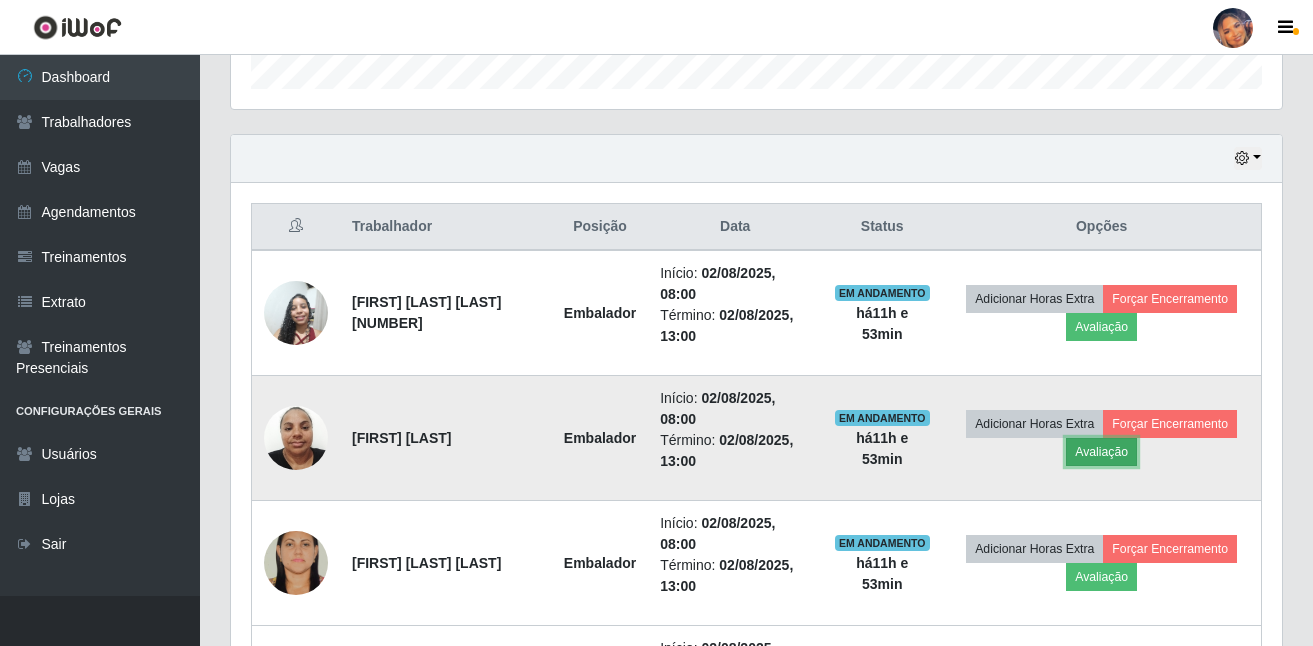 click on "Avaliação" at bounding box center [1101, 452] 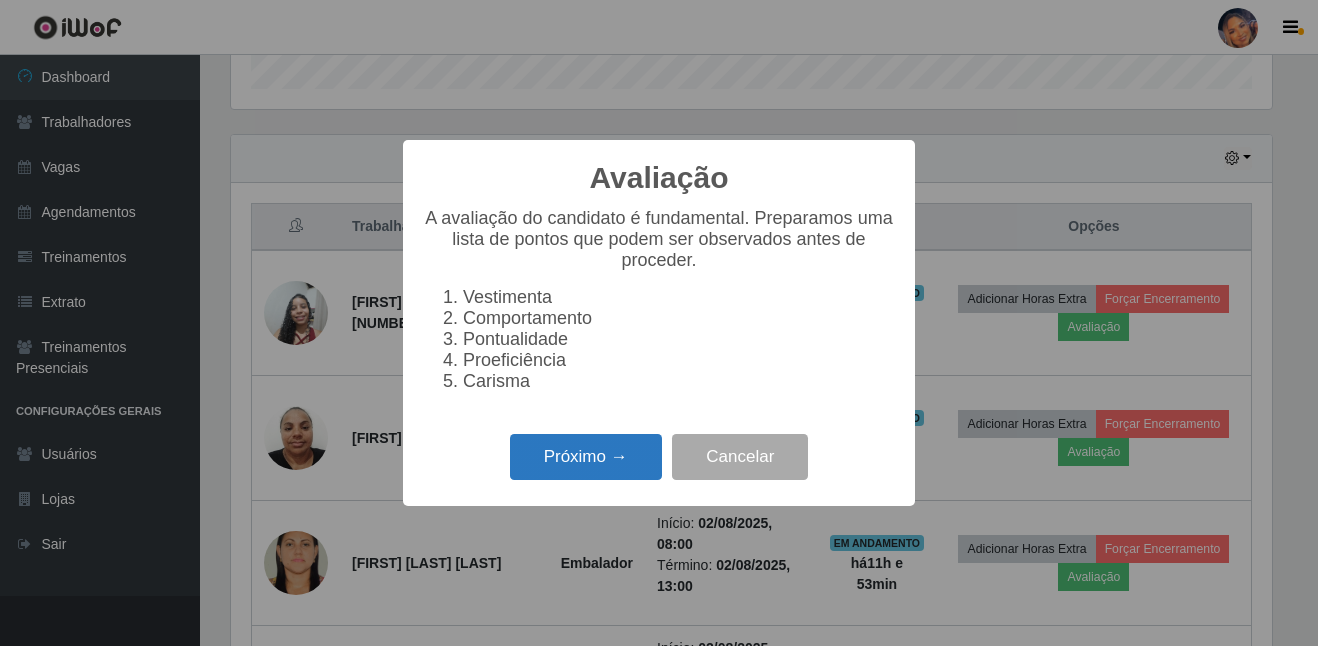 click on "Próximo →" at bounding box center [586, 457] 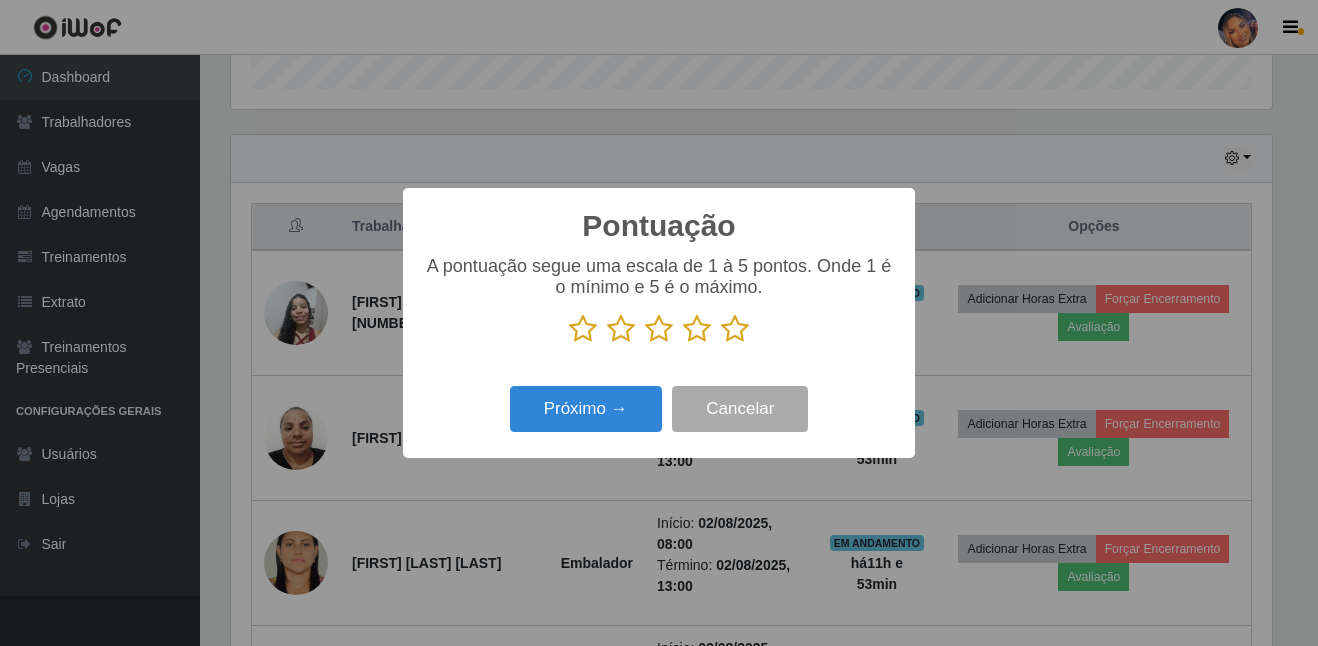 click at bounding box center [735, 329] 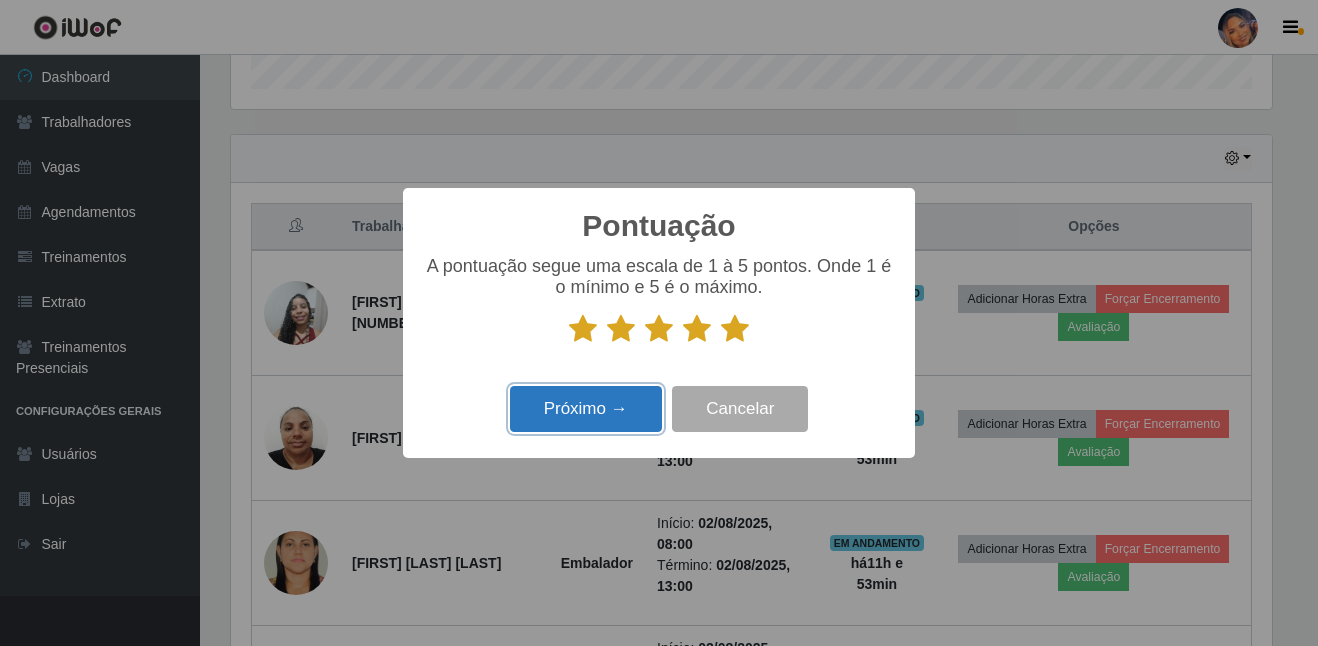 click on "Próximo →" at bounding box center (586, 409) 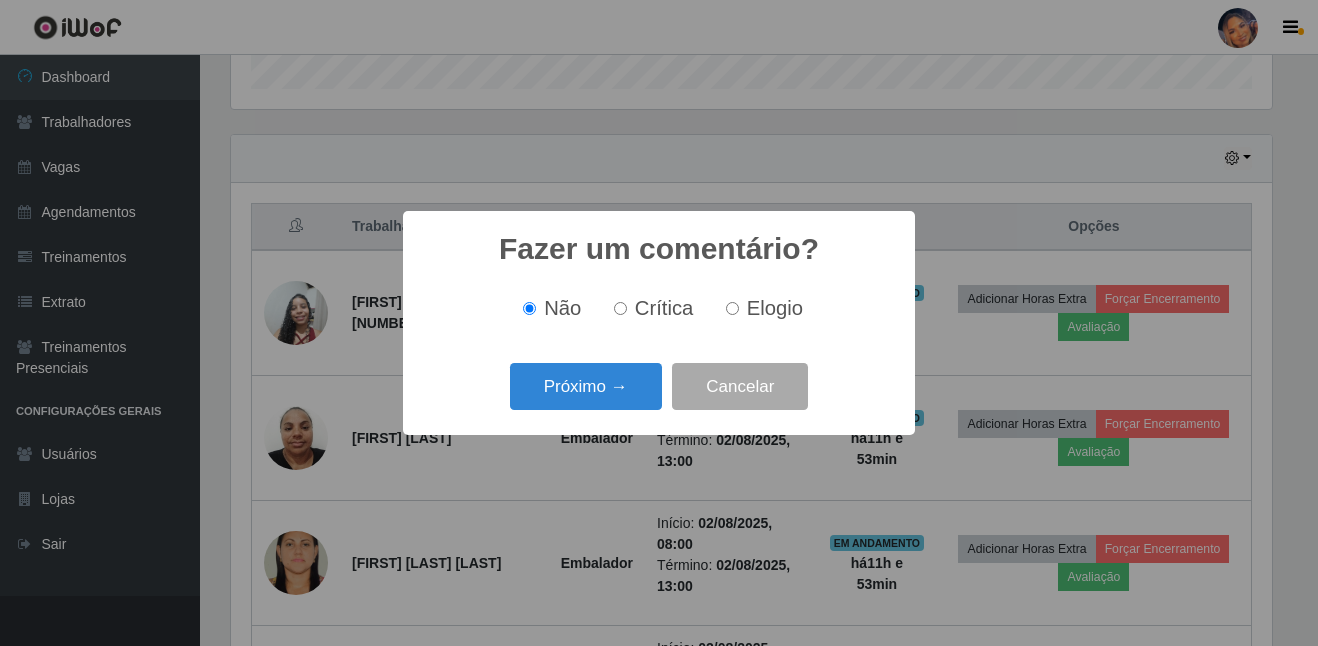 click on "Próximo →" at bounding box center [586, 386] 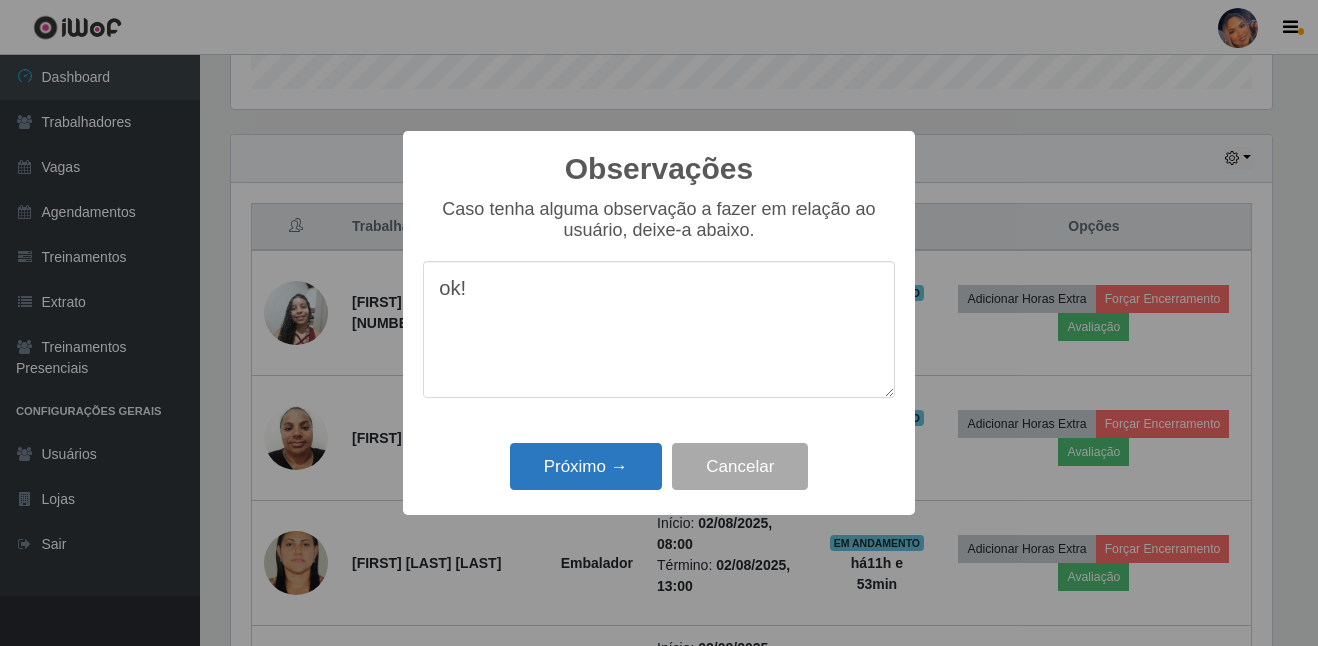 type on "ok!" 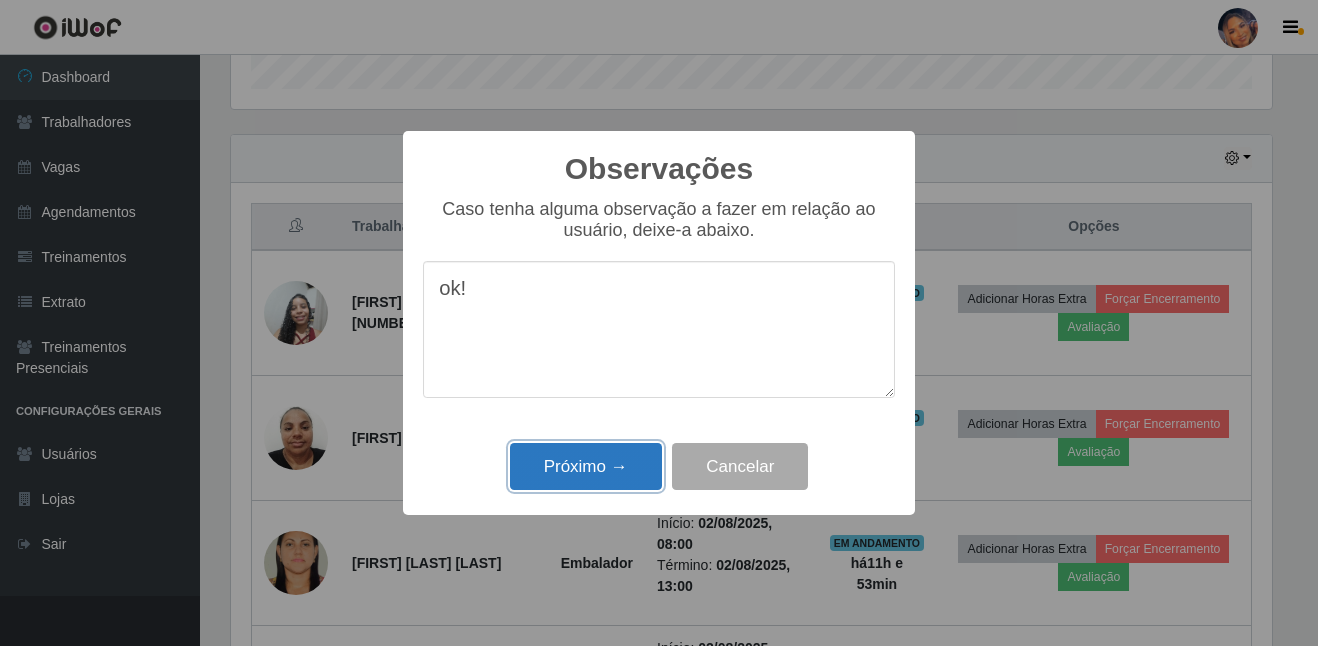 click on "Próximo →" at bounding box center (586, 466) 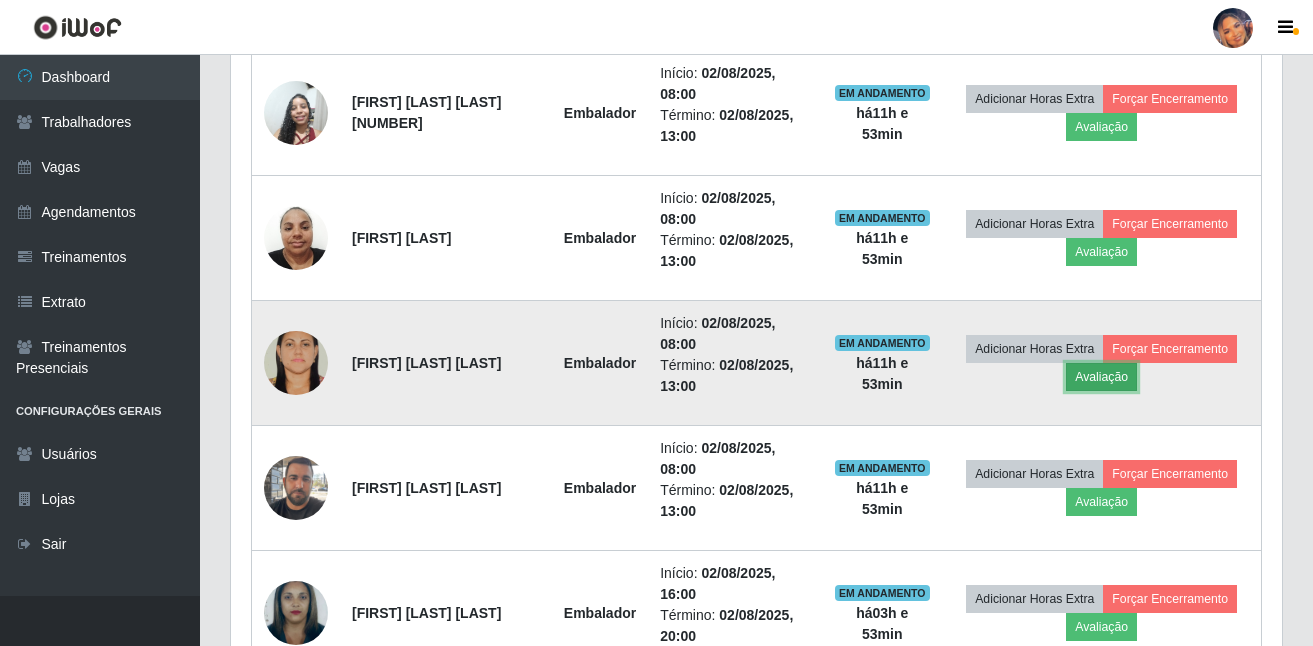 click on "Avaliação" at bounding box center (1101, 377) 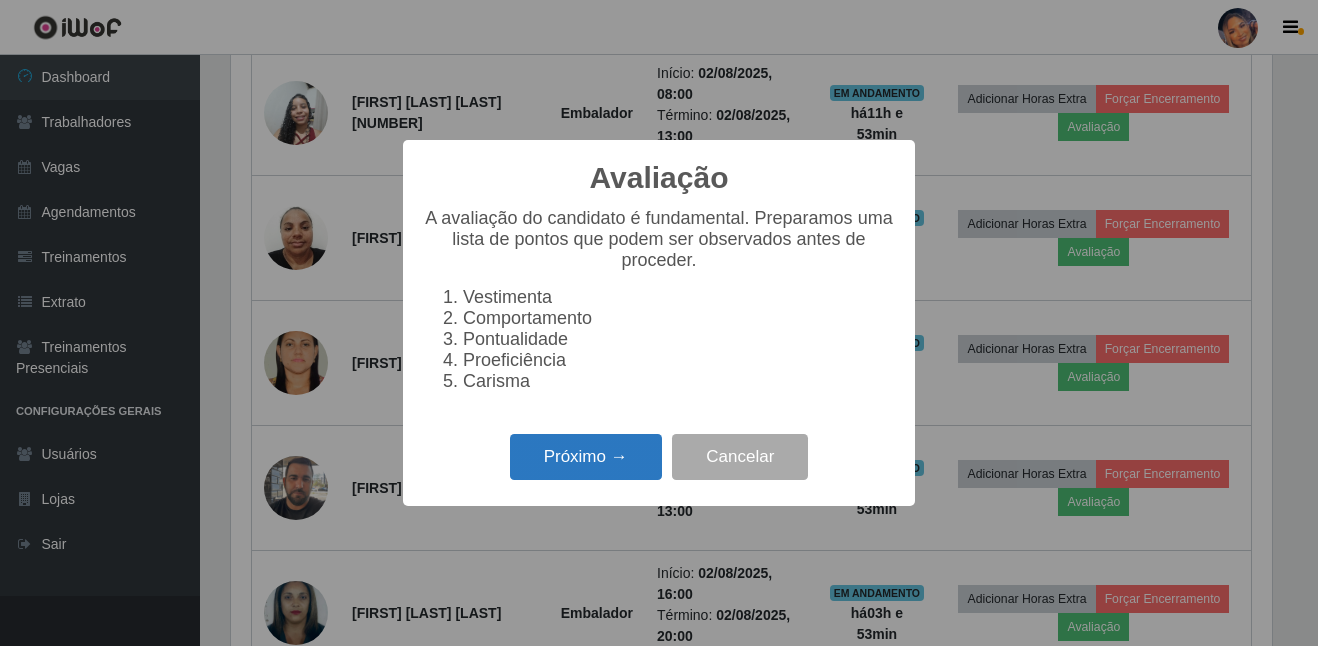 click on "Próximo →" at bounding box center [586, 457] 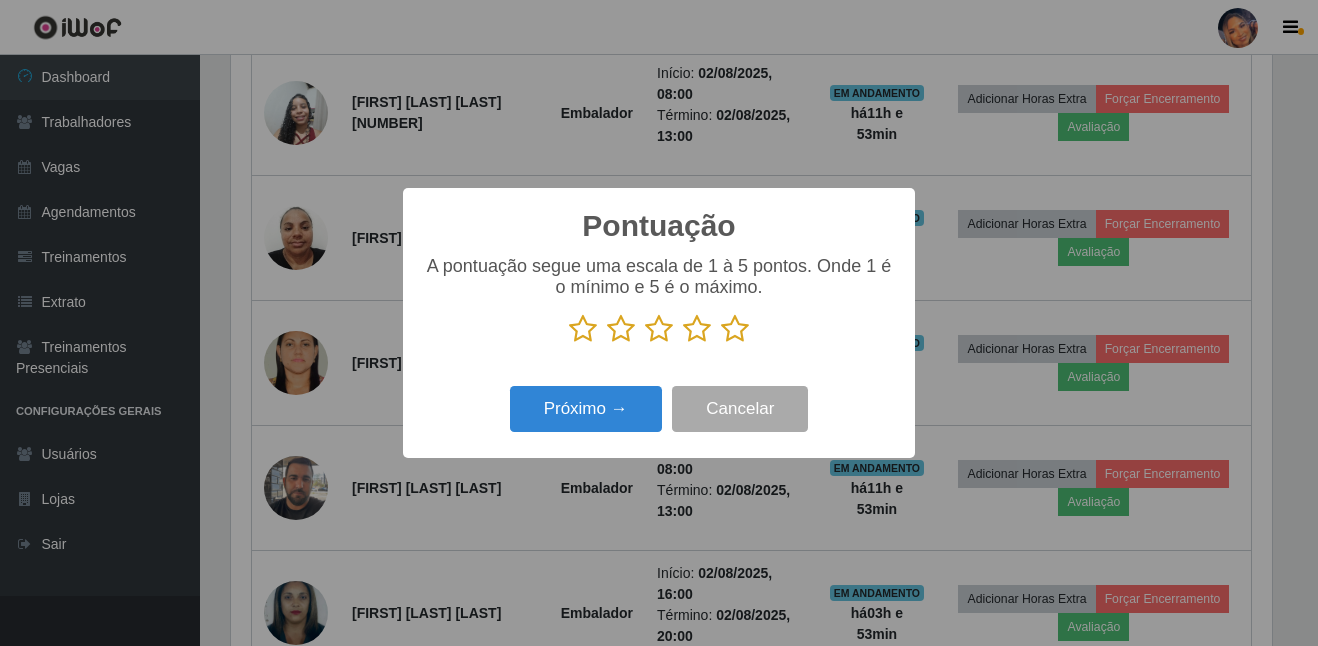 click at bounding box center [735, 329] 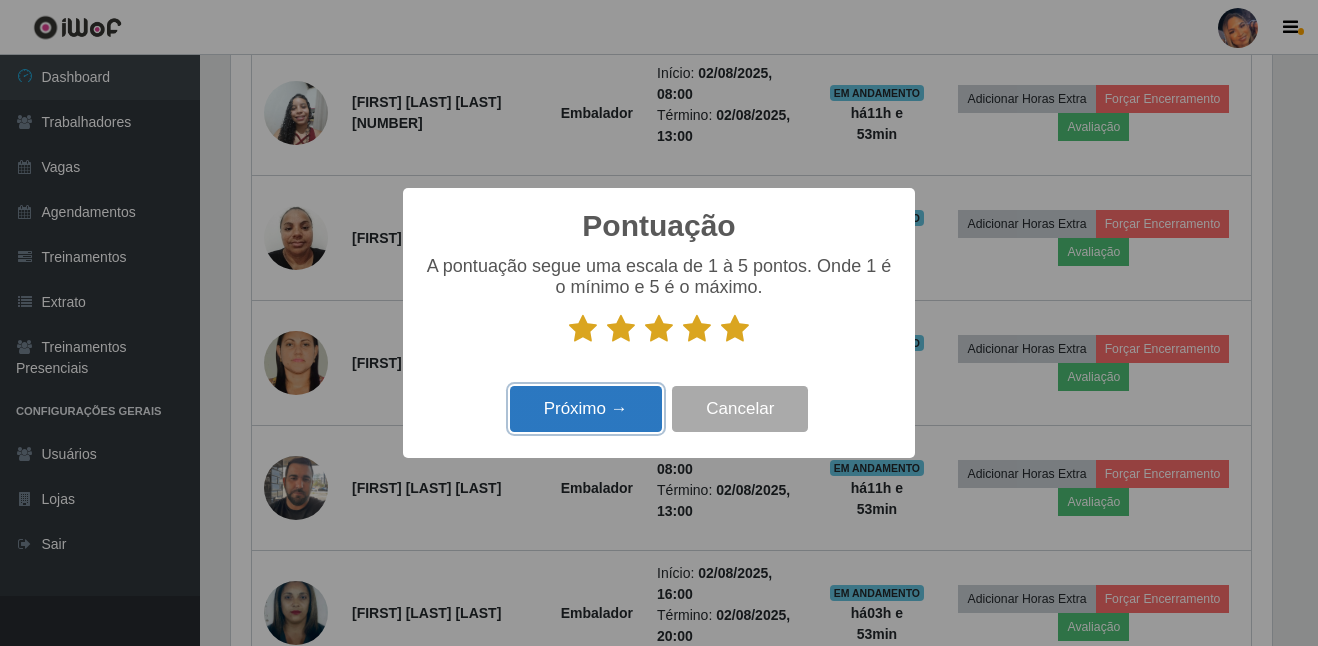 click on "Próximo →" at bounding box center [586, 409] 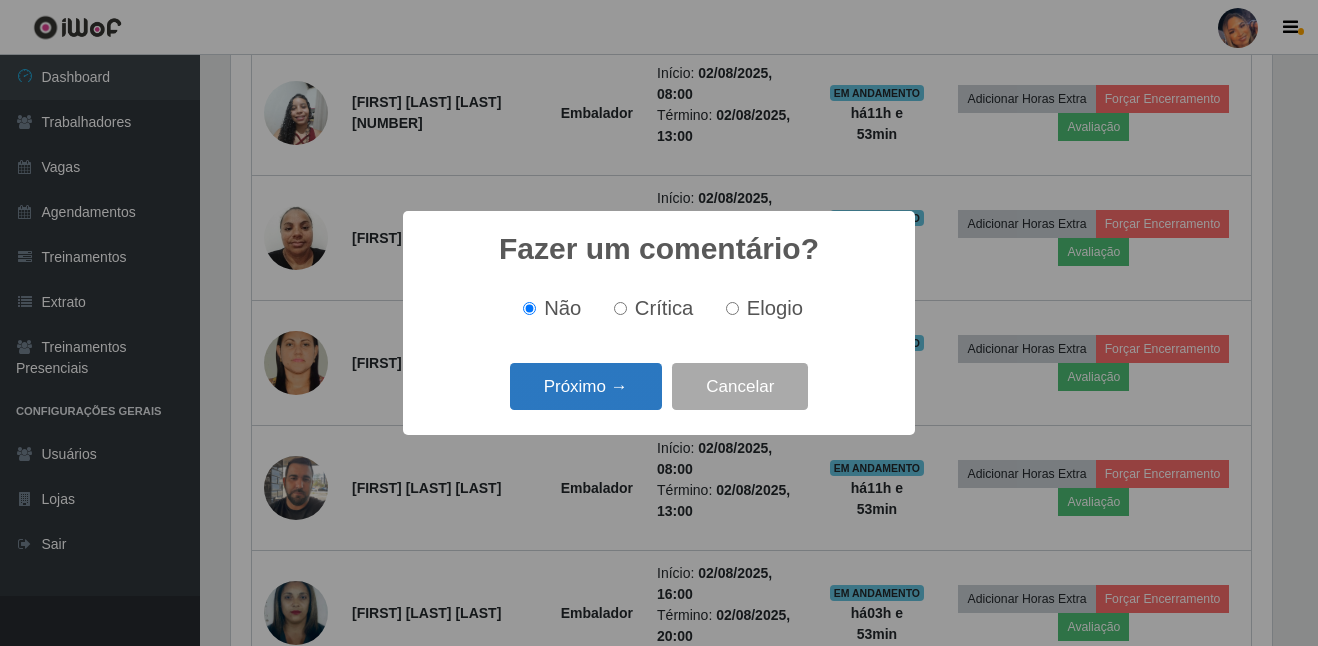 click on "Próximo →" at bounding box center (586, 386) 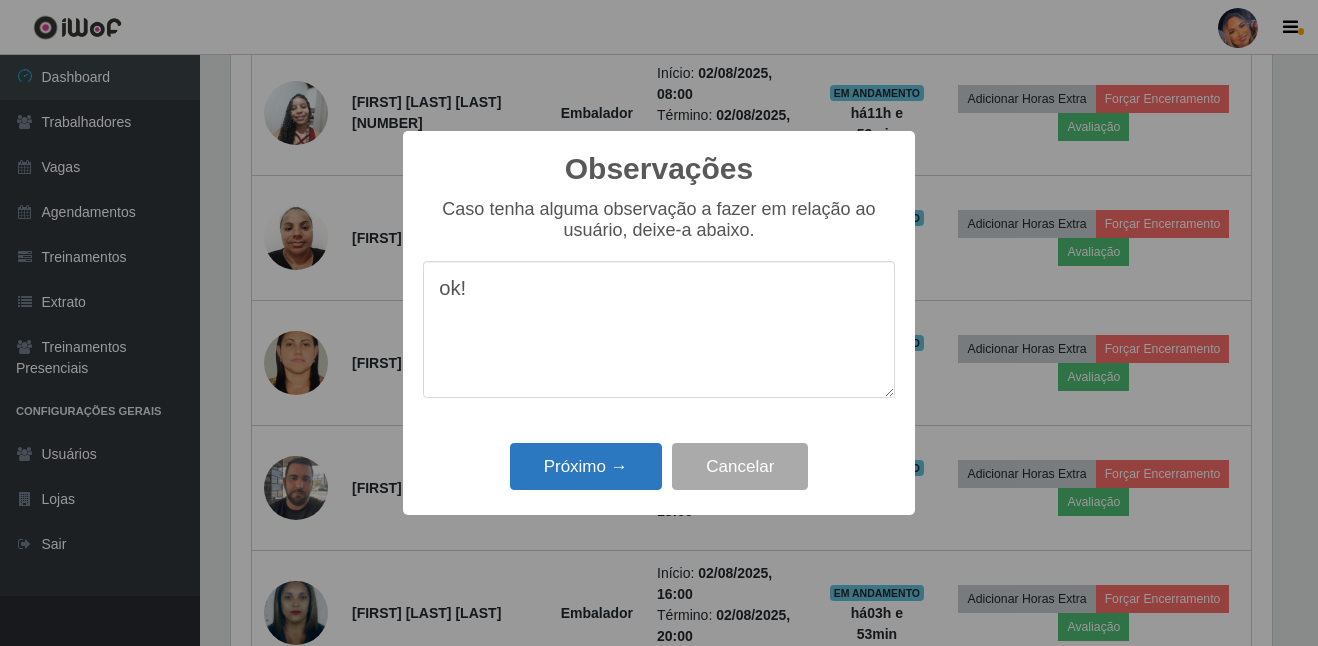 type on "ok!" 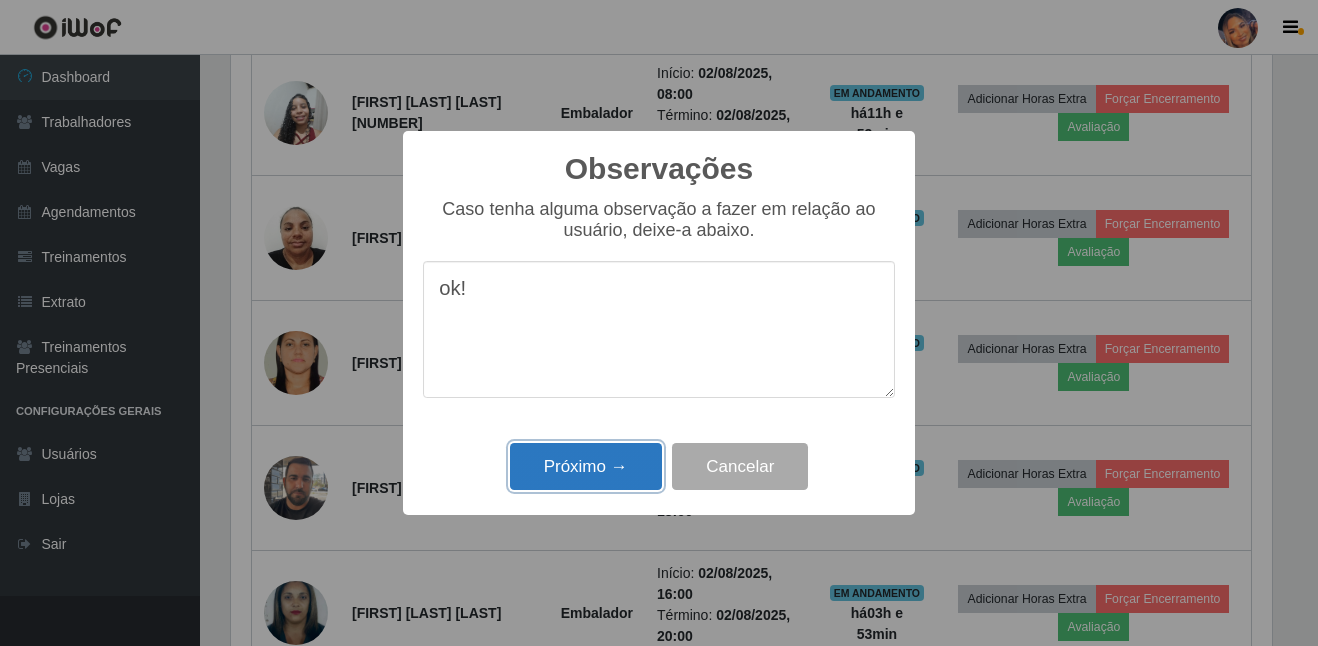 click on "Próximo →" at bounding box center (586, 466) 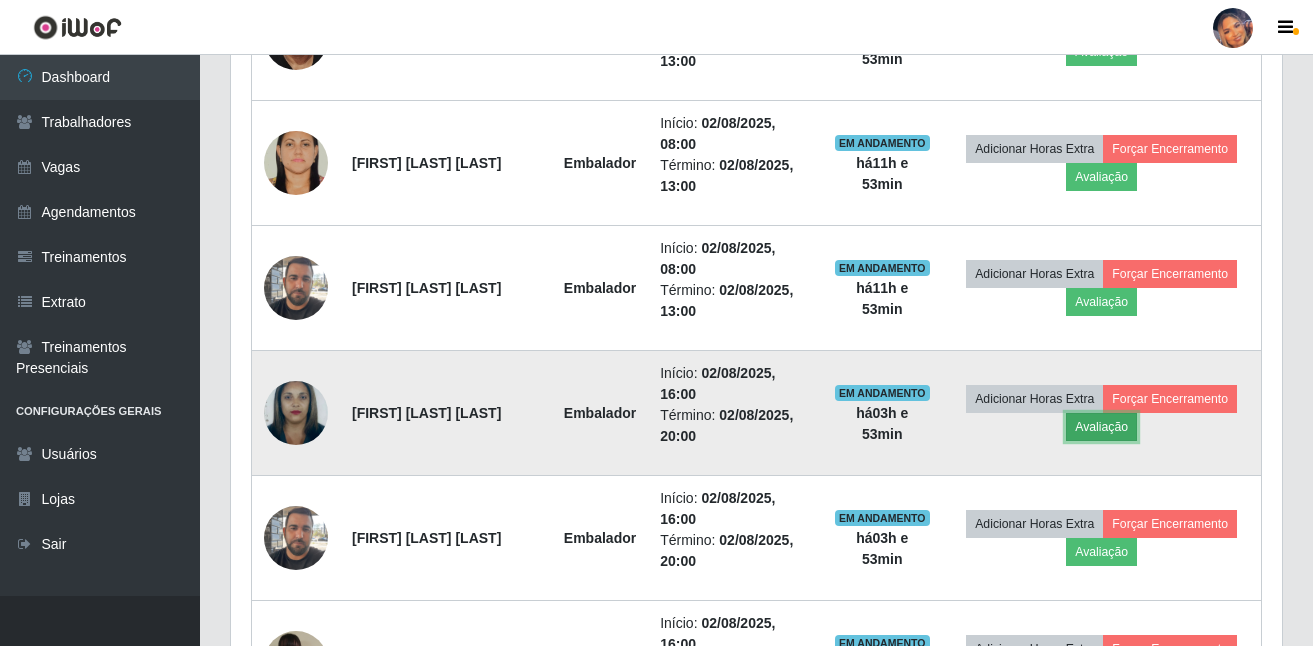 click on "Avaliação" at bounding box center (1101, 427) 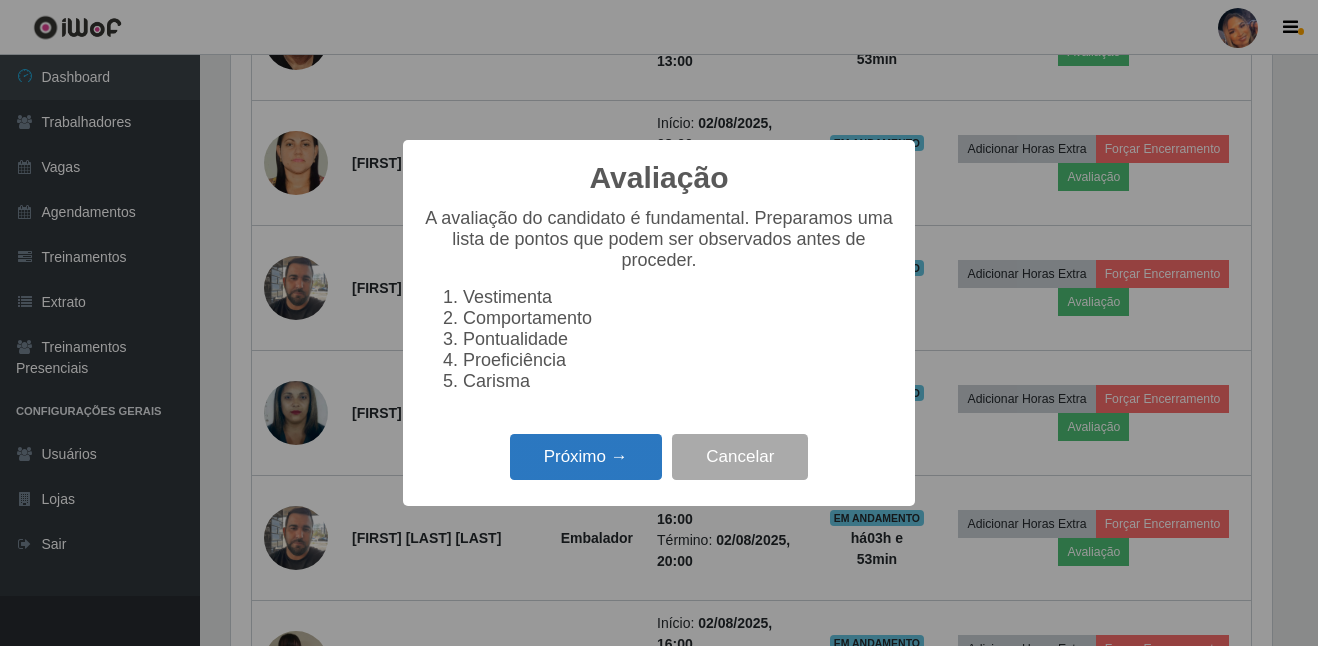 click on "Próximo →" at bounding box center [586, 457] 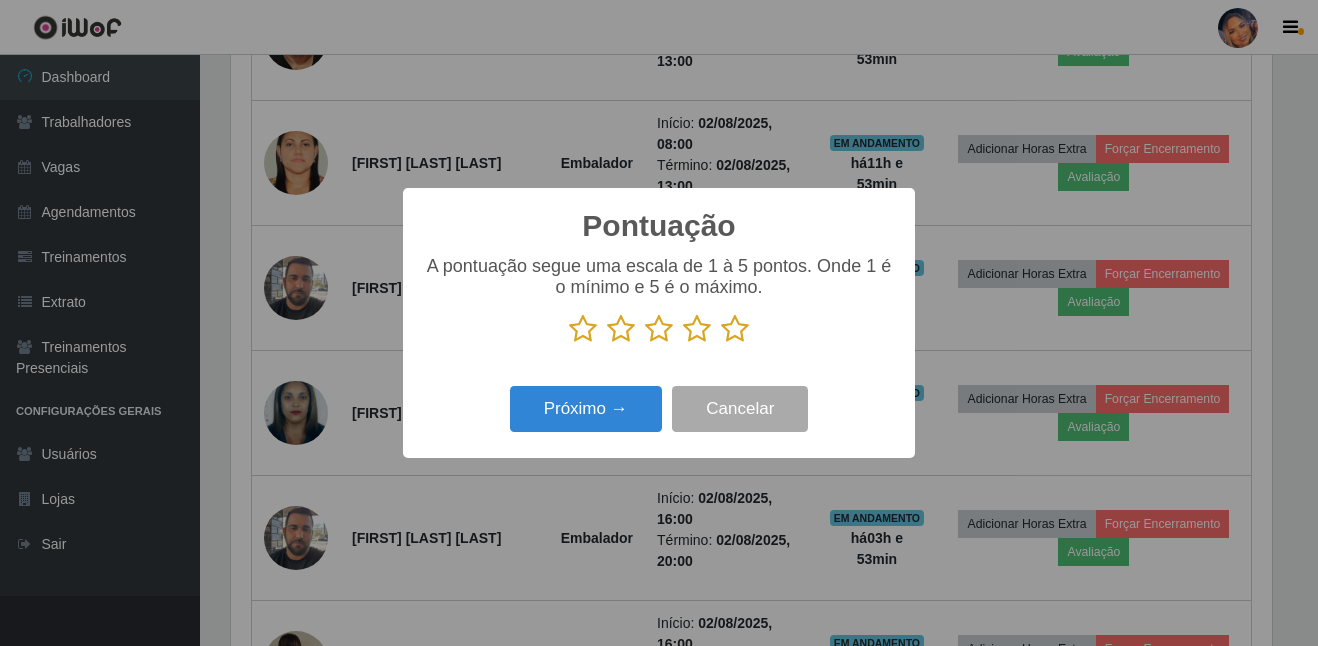 drag, startPoint x: 736, startPoint y: 319, endPoint x: 695, endPoint y: 359, distance: 57.280014 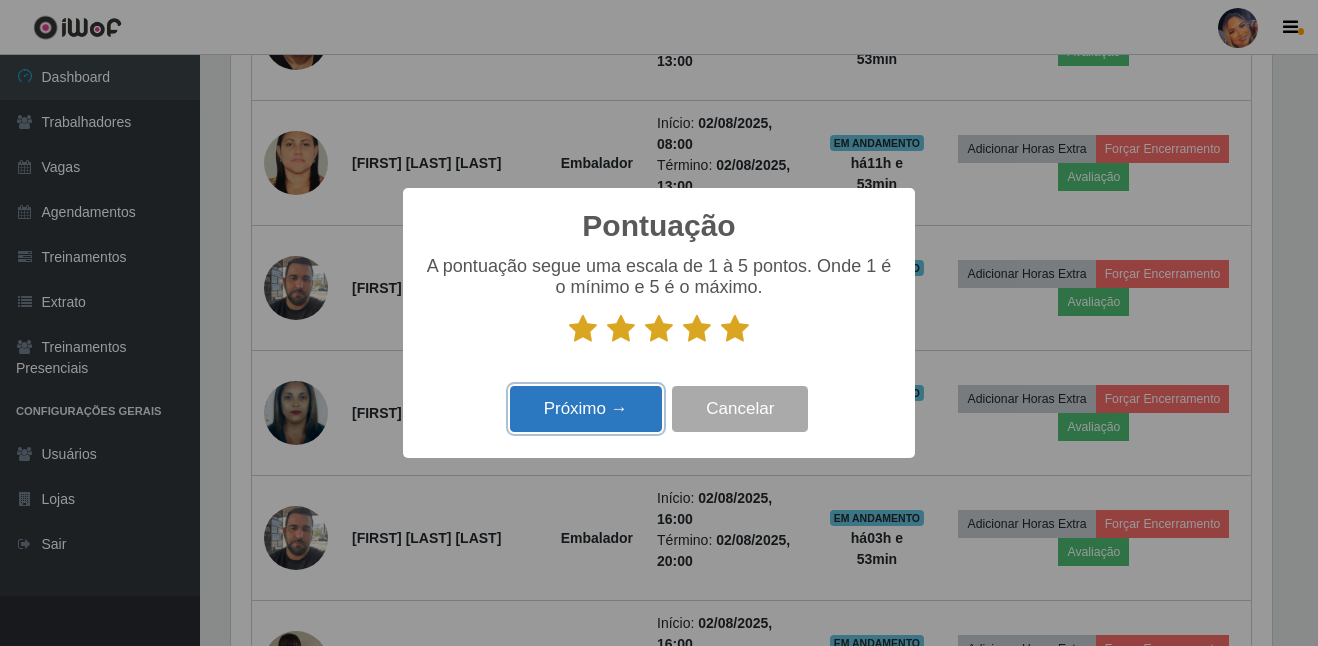 click on "Próximo →" at bounding box center [586, 409] 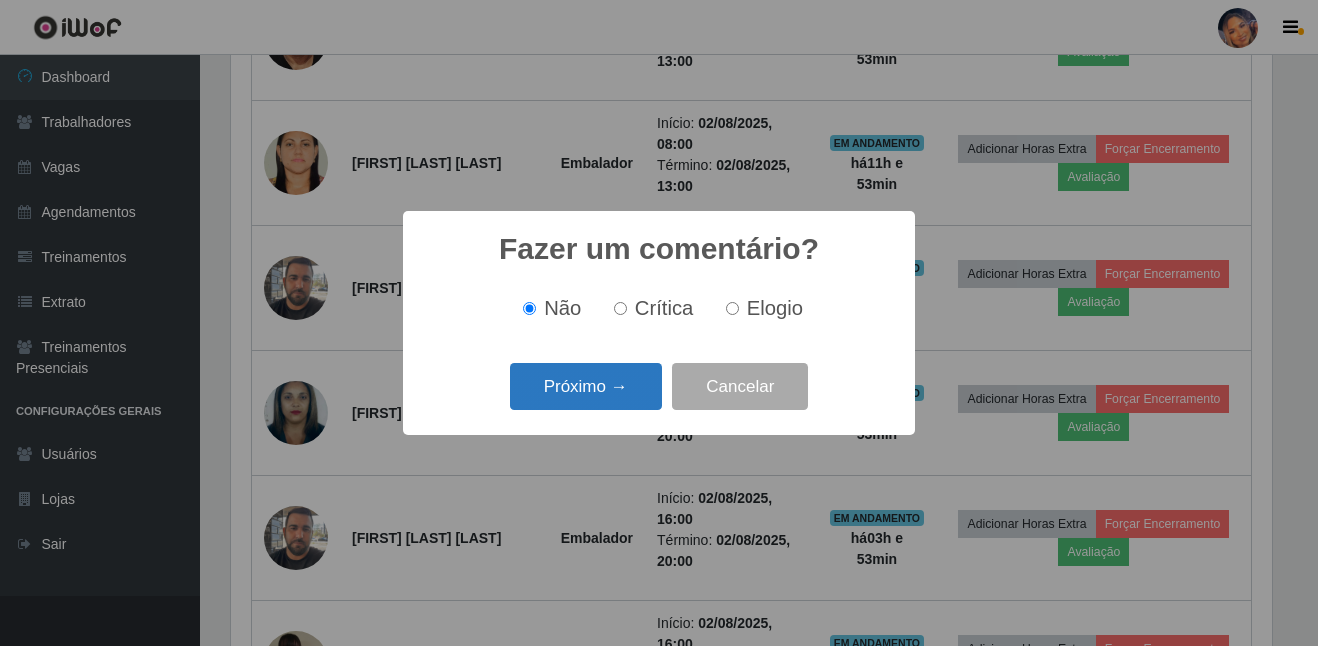 click on "Próximo →" at bounding box center (586, 386) 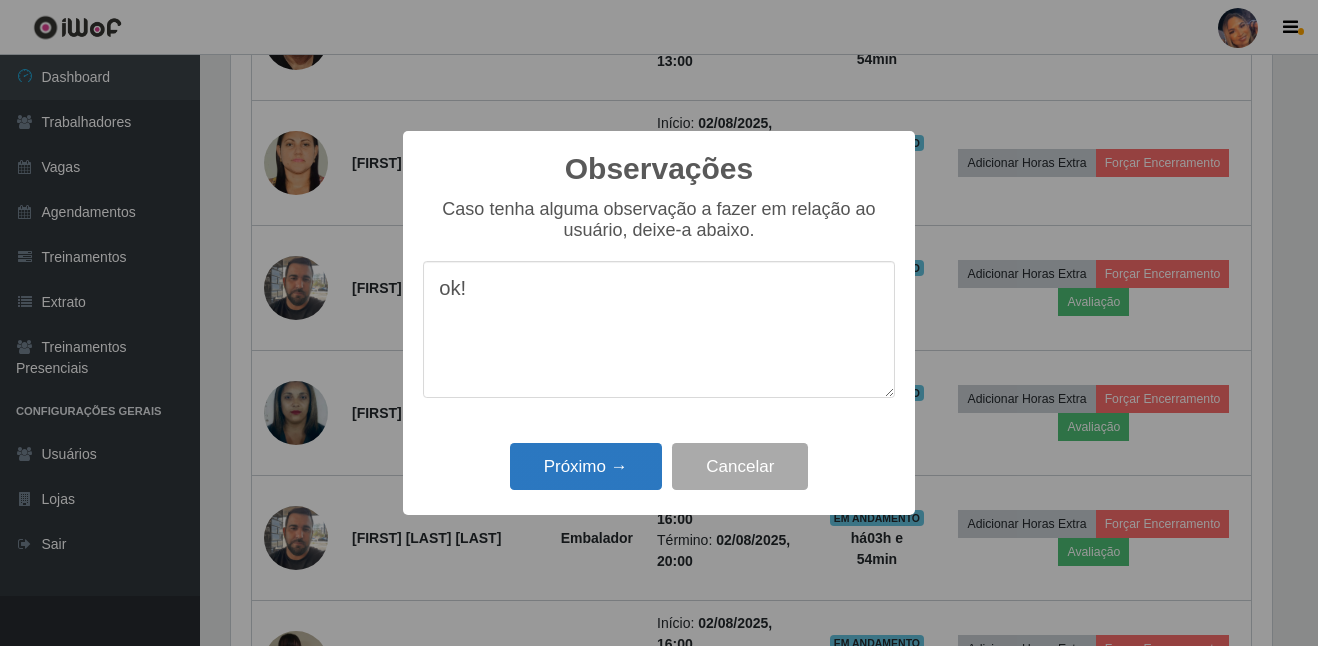 type on "ok!" 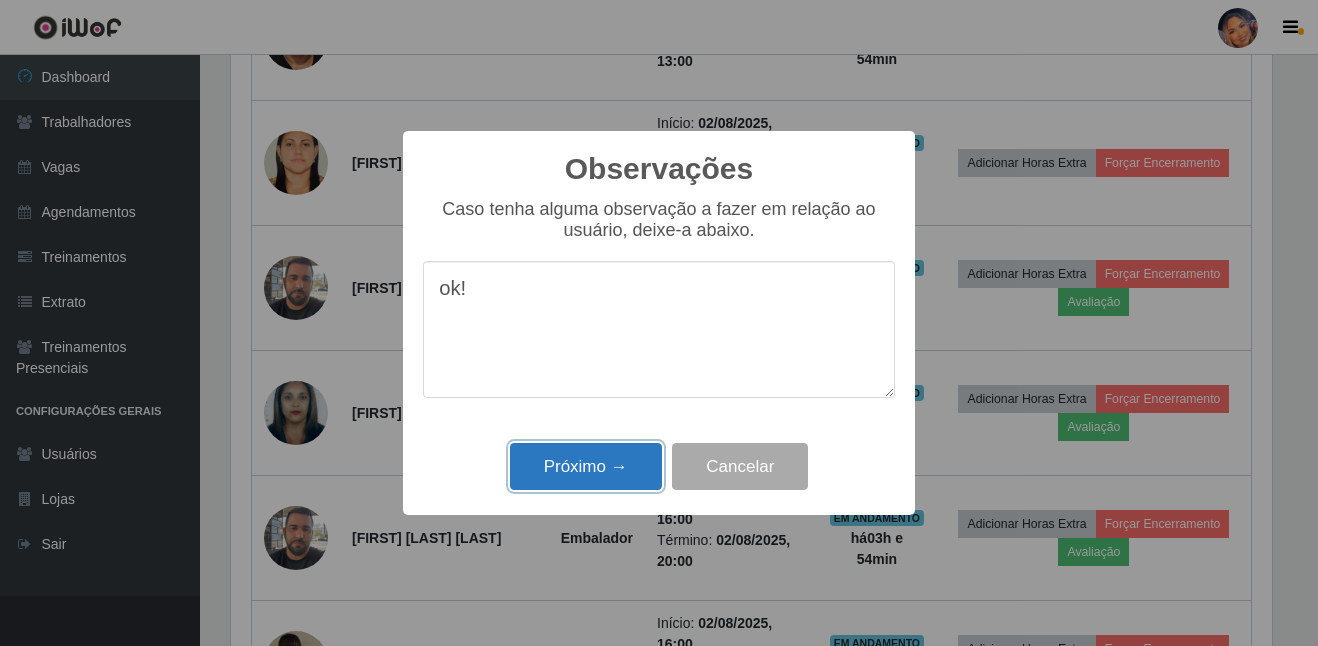 click on "Próximo →" at bounding box center (586, 466) 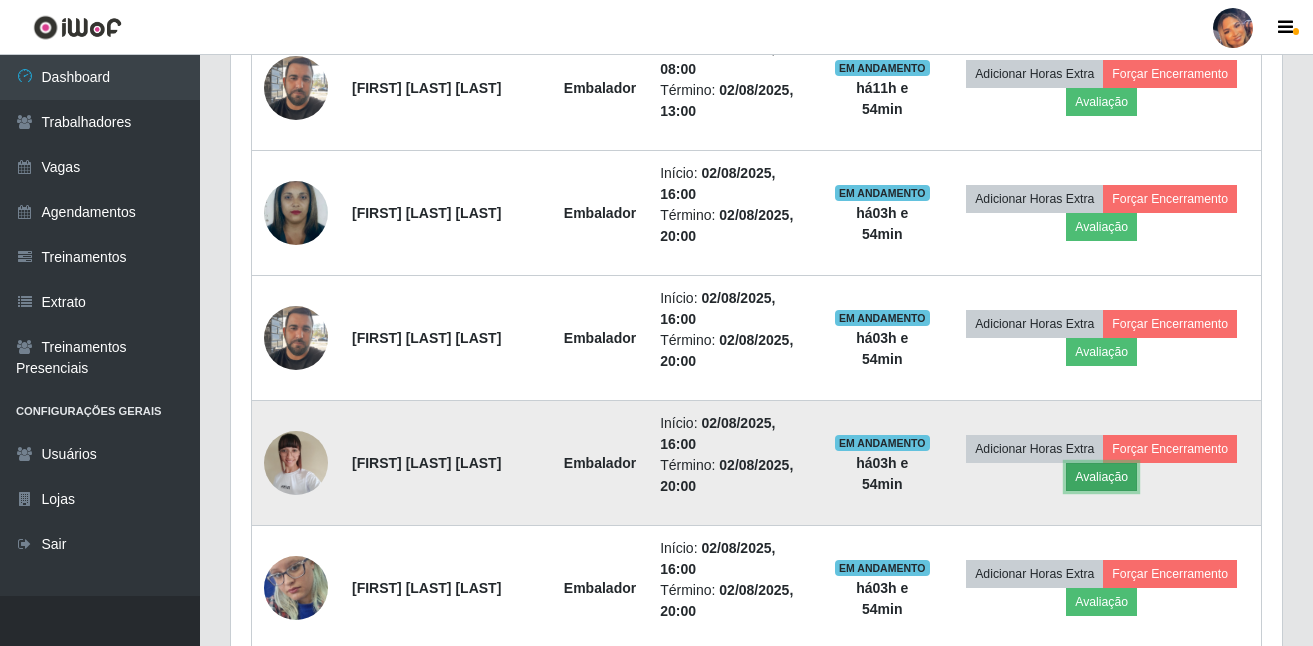 click on "Avaliação" at bounding box center [1101, 477] 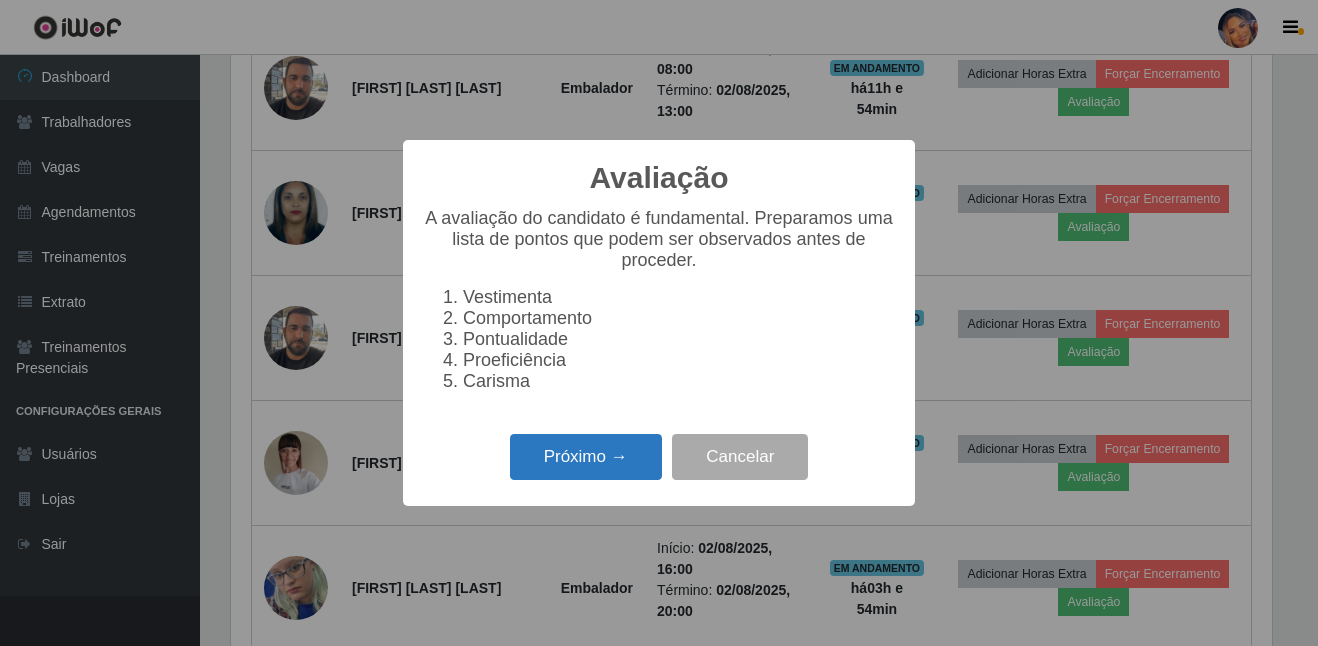 drag, startPoint x: 613, startPoint y: 473, endPoint x: 616, endPoint y: 463, distance: 10.440307 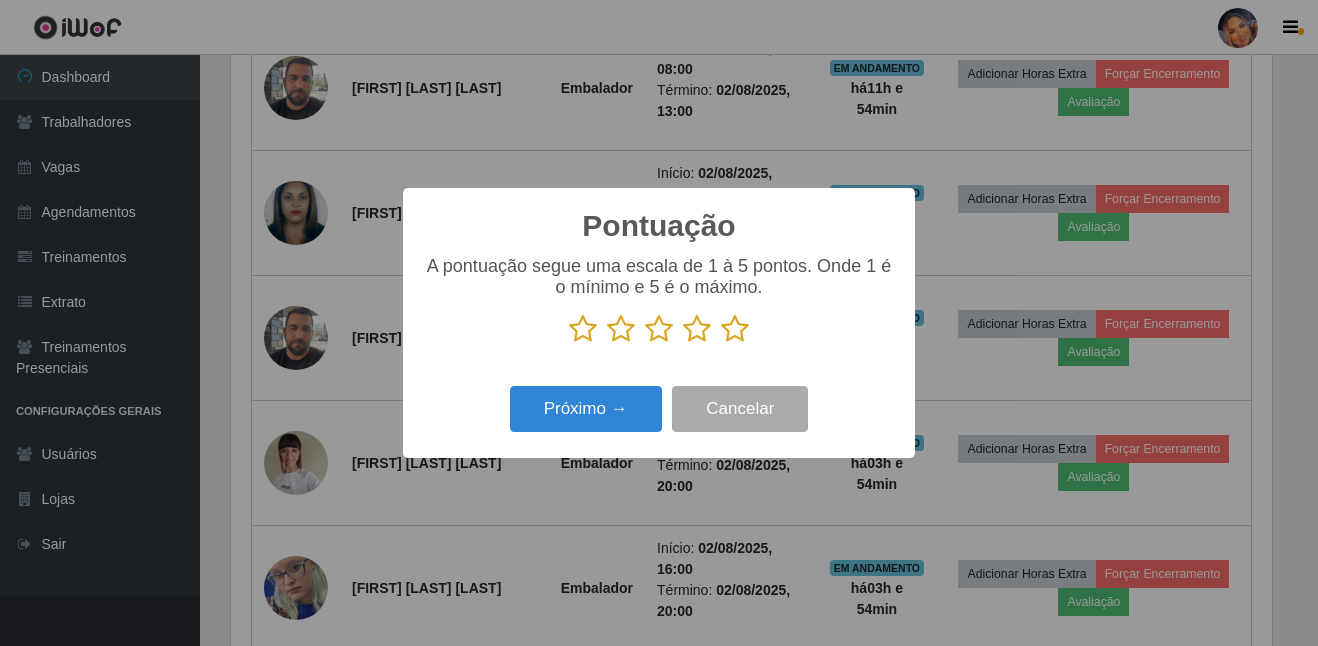 drag, startPoint x: 739, startPoint y: 335, endPoint x: 701, endPoint y: 358, distance: 44.418465 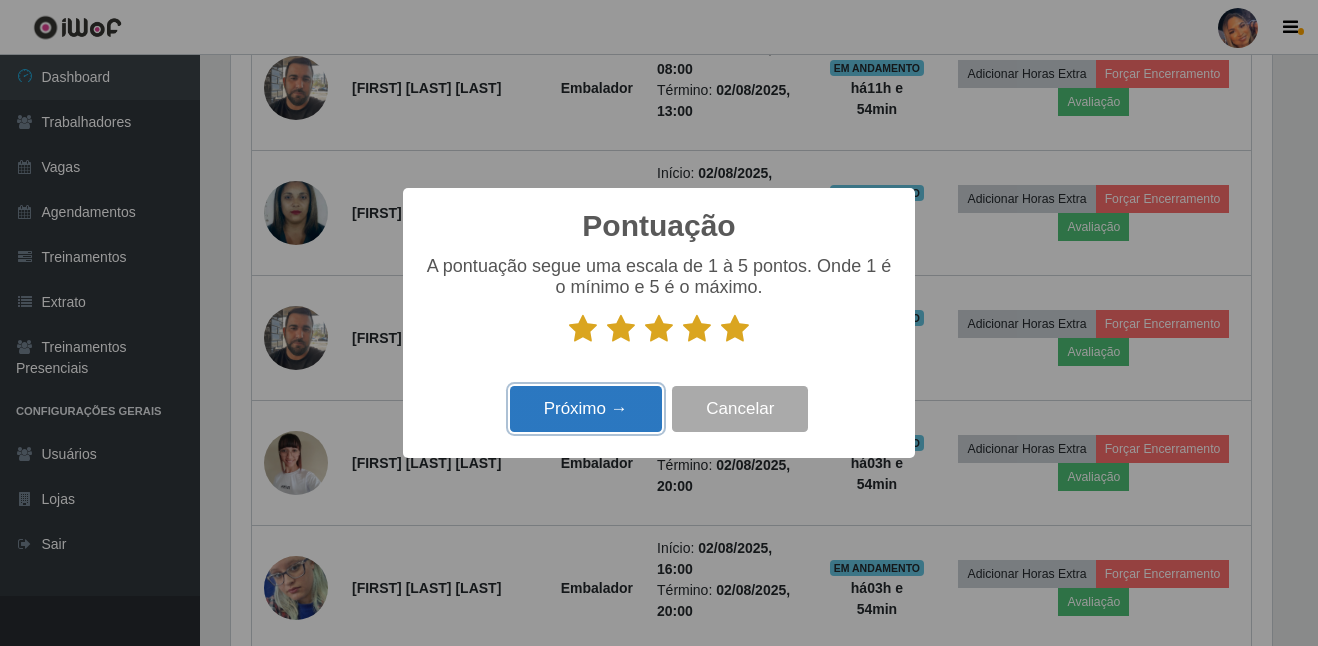 click on "Próximo →" at bounding box center (586, 409) 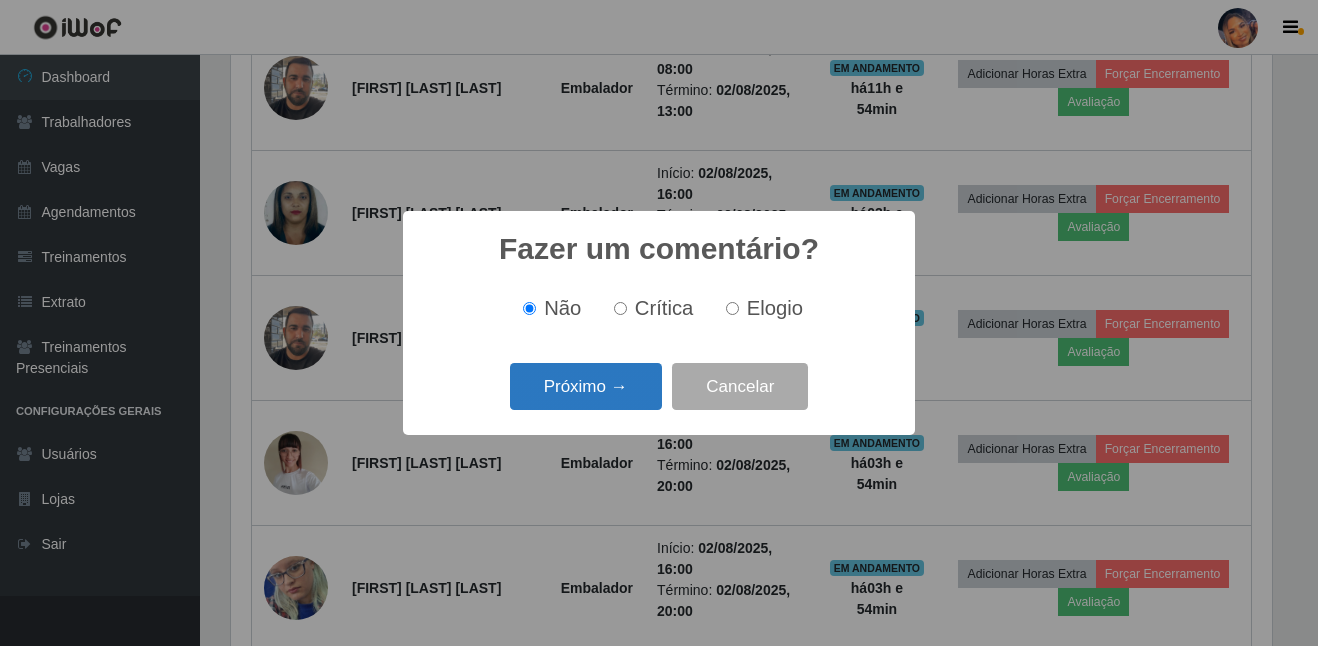 click on "Próximo →" at bounding box center (586, 386) 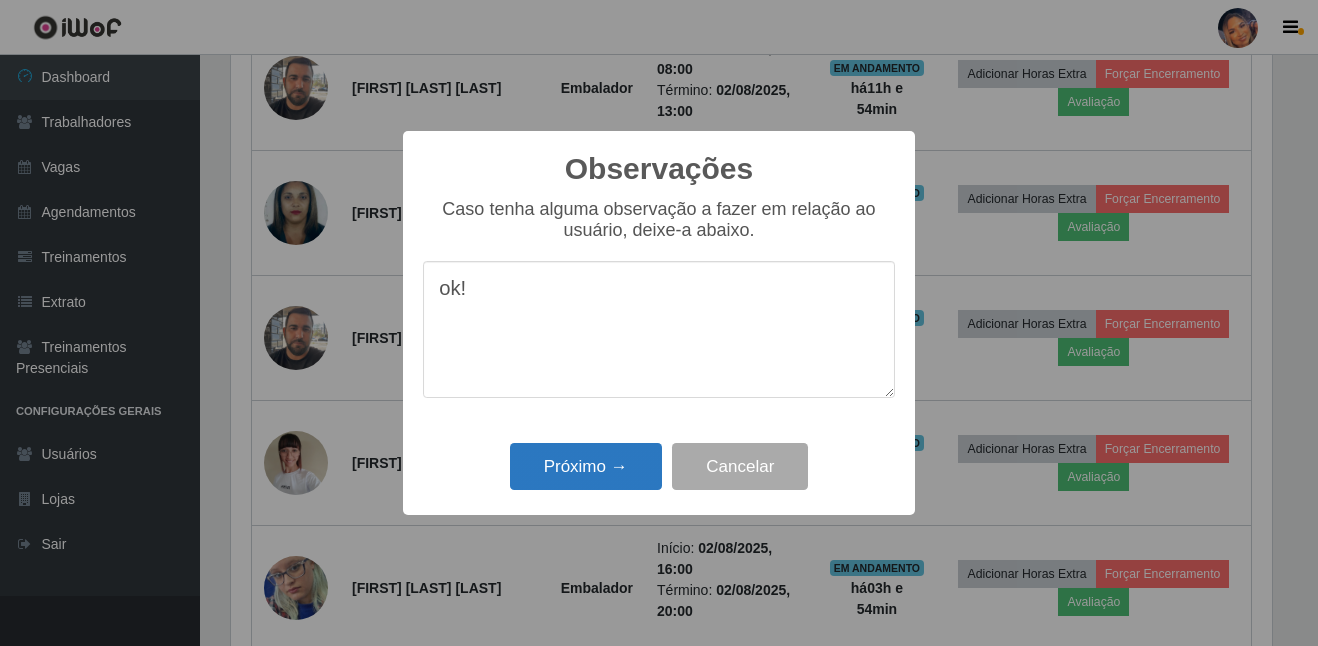 type on "ok!" 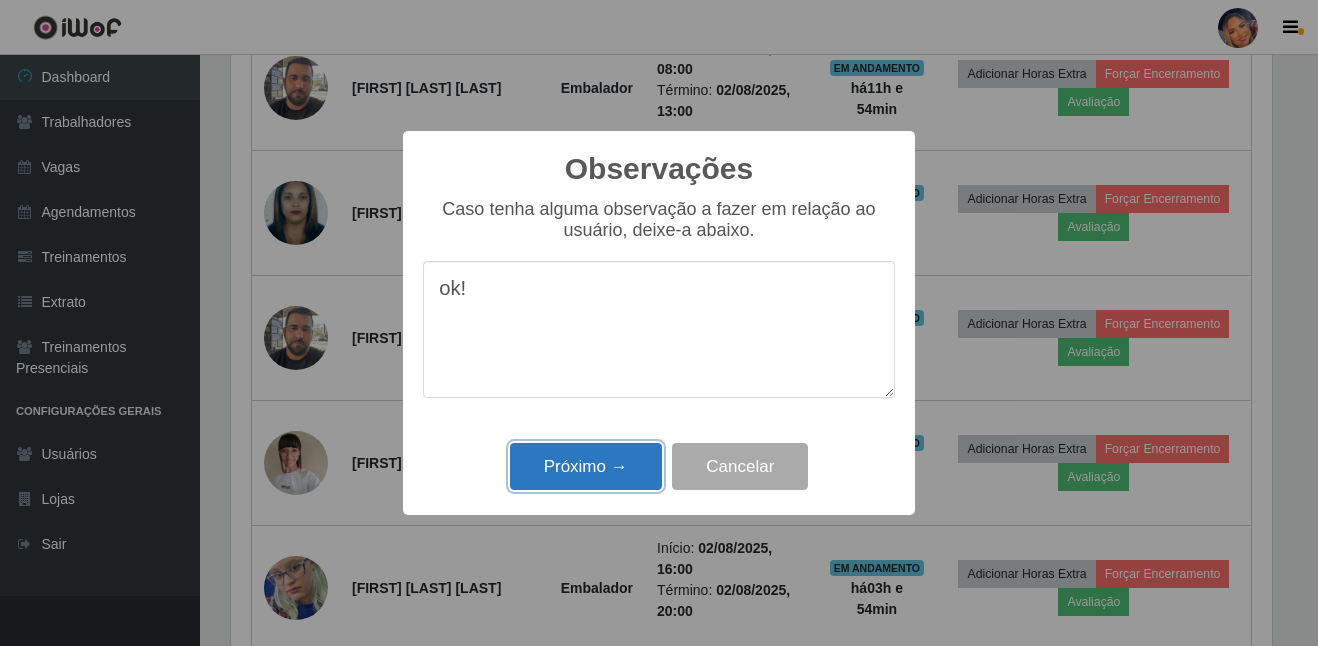 click on "Próximo →" at bounding box center [586, 466] 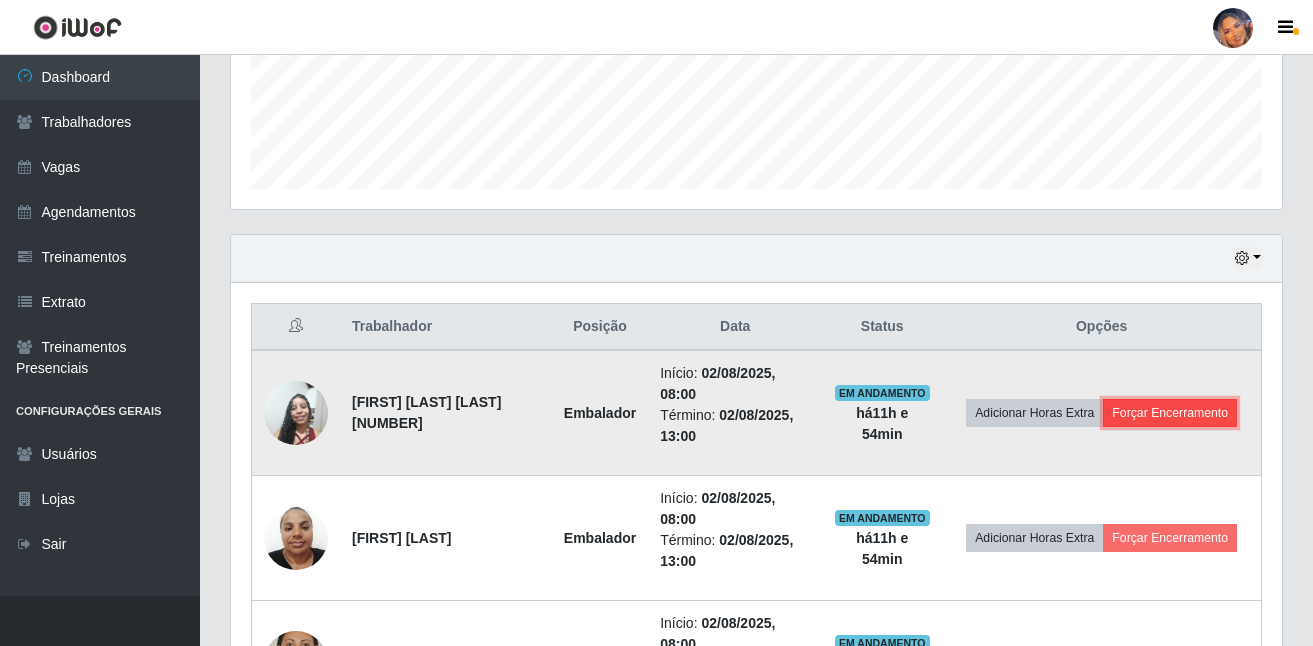 click on "Forçar Encerramento" at bounding box center (1170, 413) 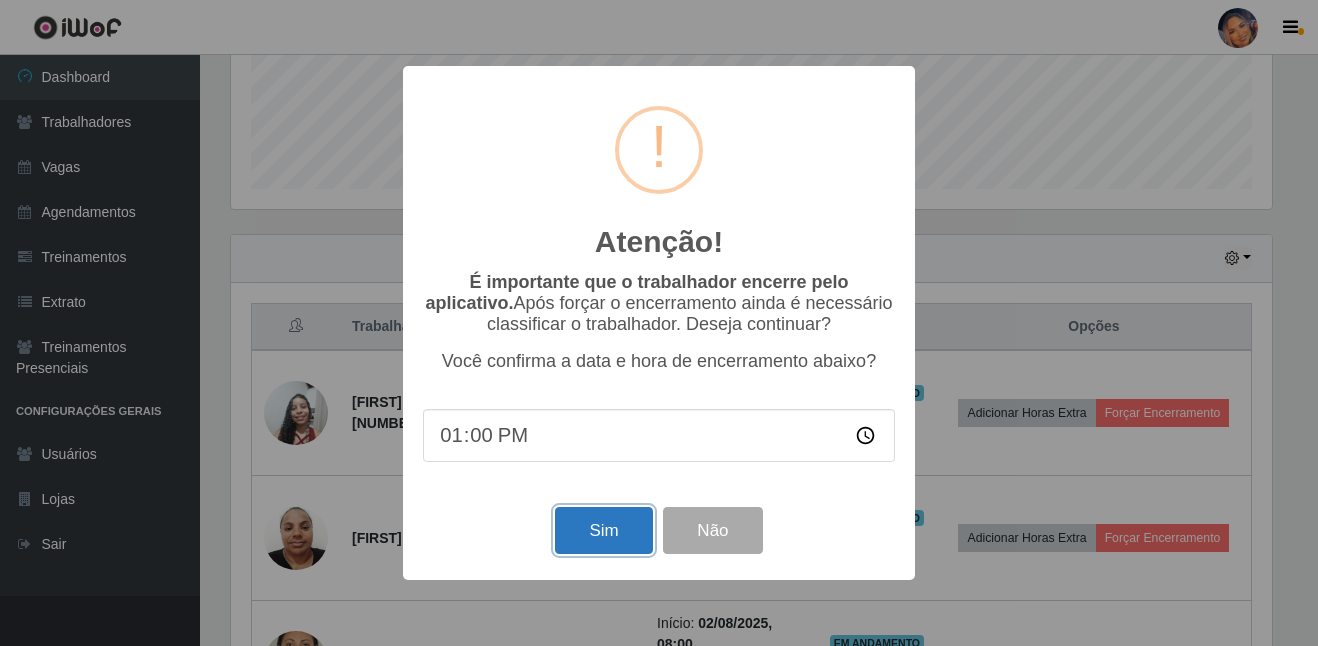 click on "Sim" at bounding box center [603, 530] 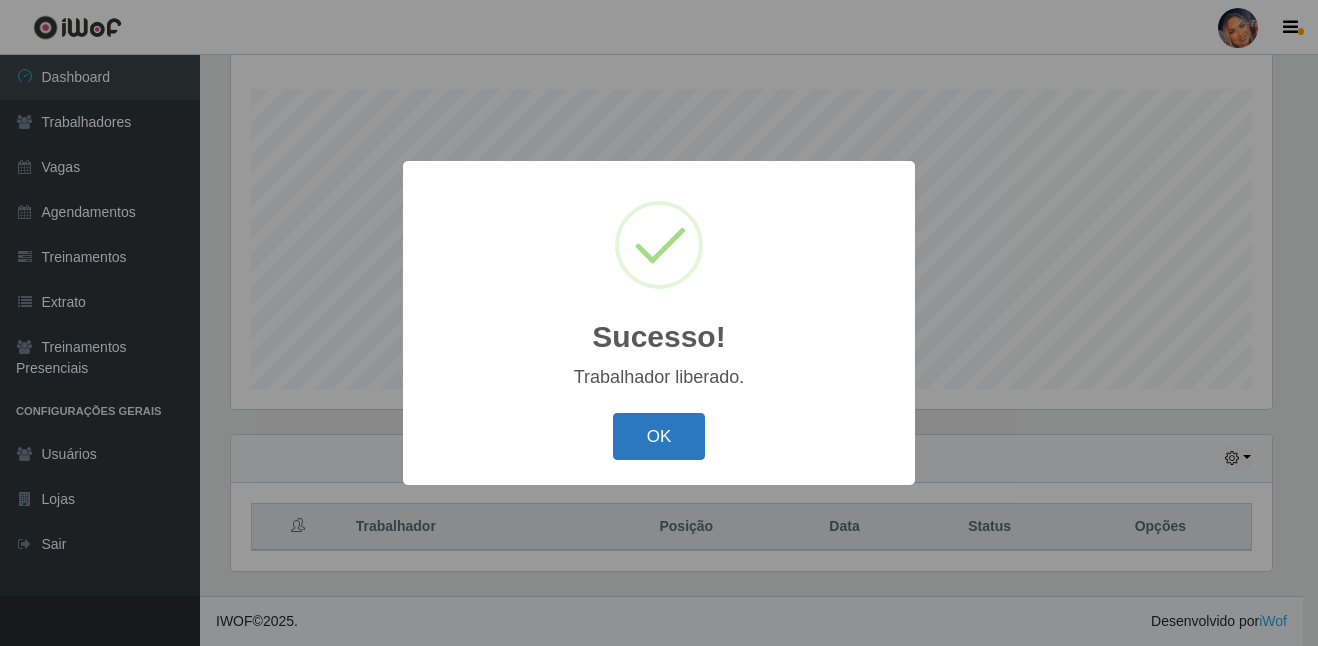 click on "OK" at bounding box center [659, 436] 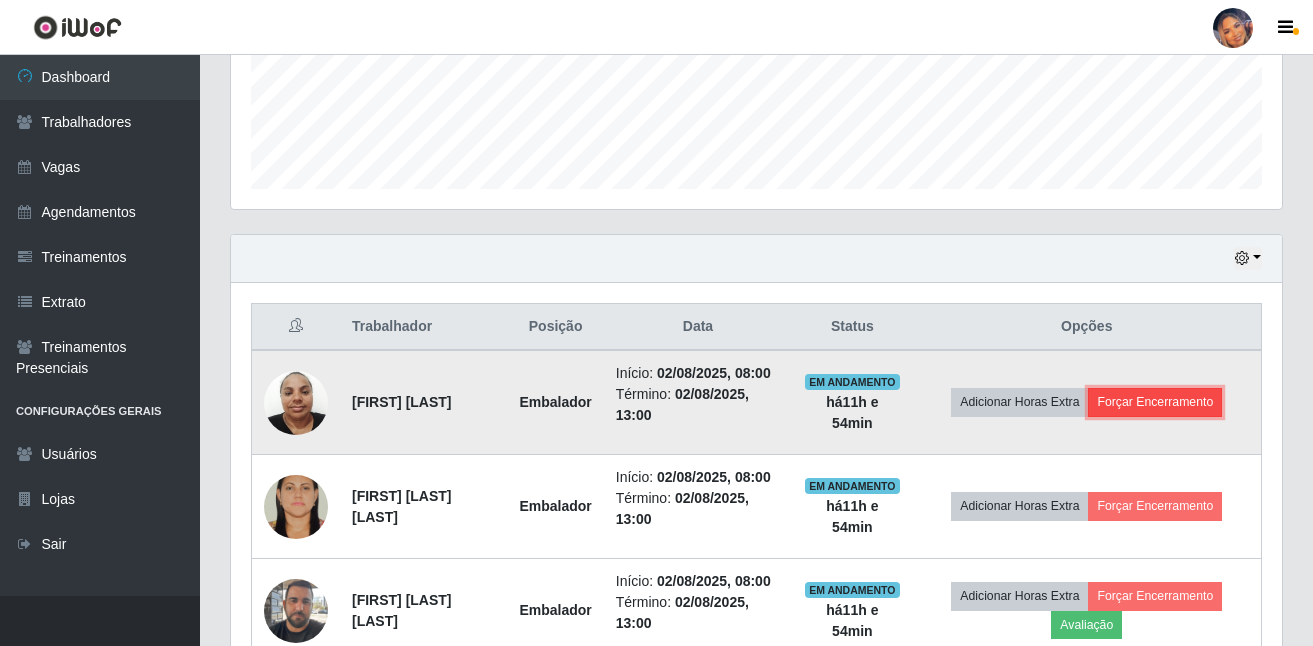 click on "Forçar Encerramento" at bounding box center [1155, 402] 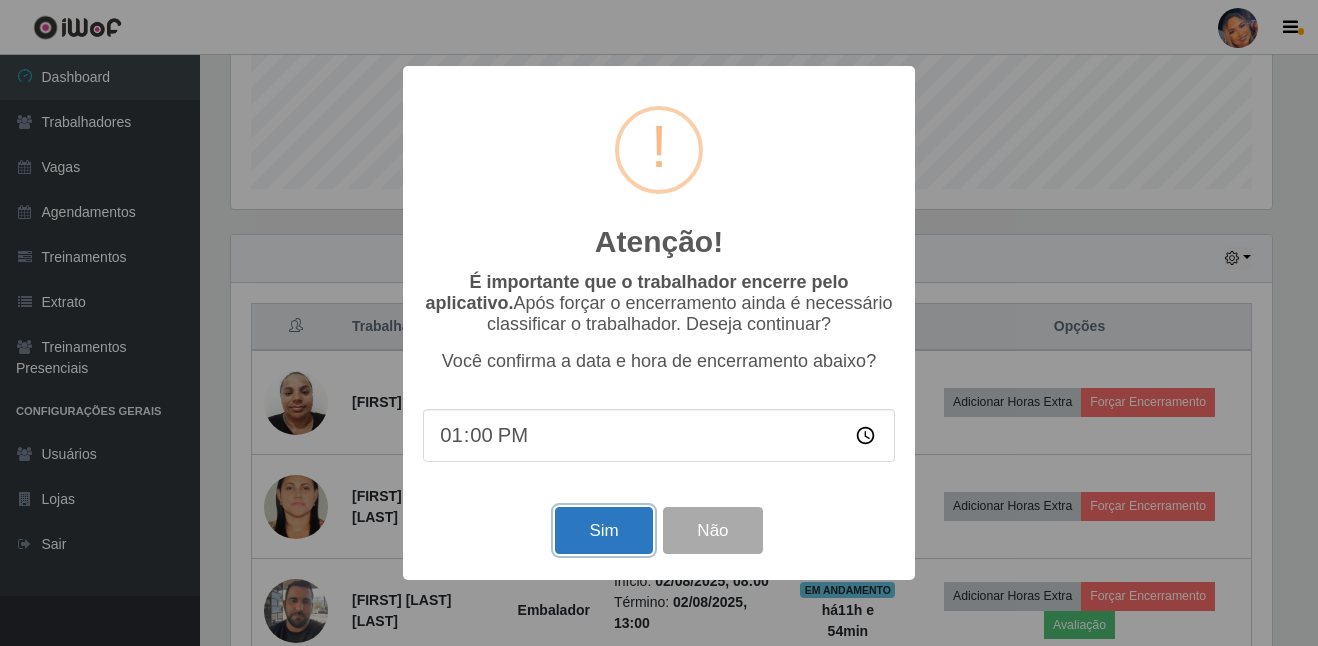 click on "Sim" at bounding box center [603, 530] 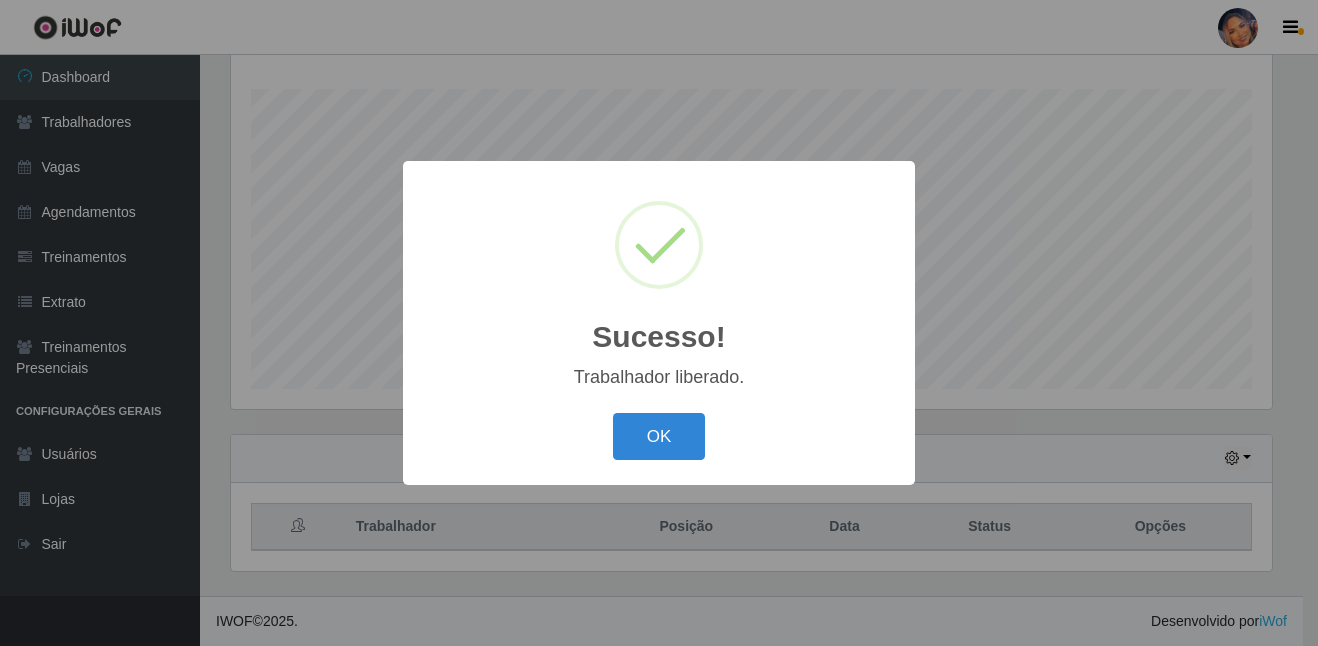 drag, startPoint x: 683, startPoint y: 440, endPoint x: 733, endPoint y: 397, distance: 65.946945 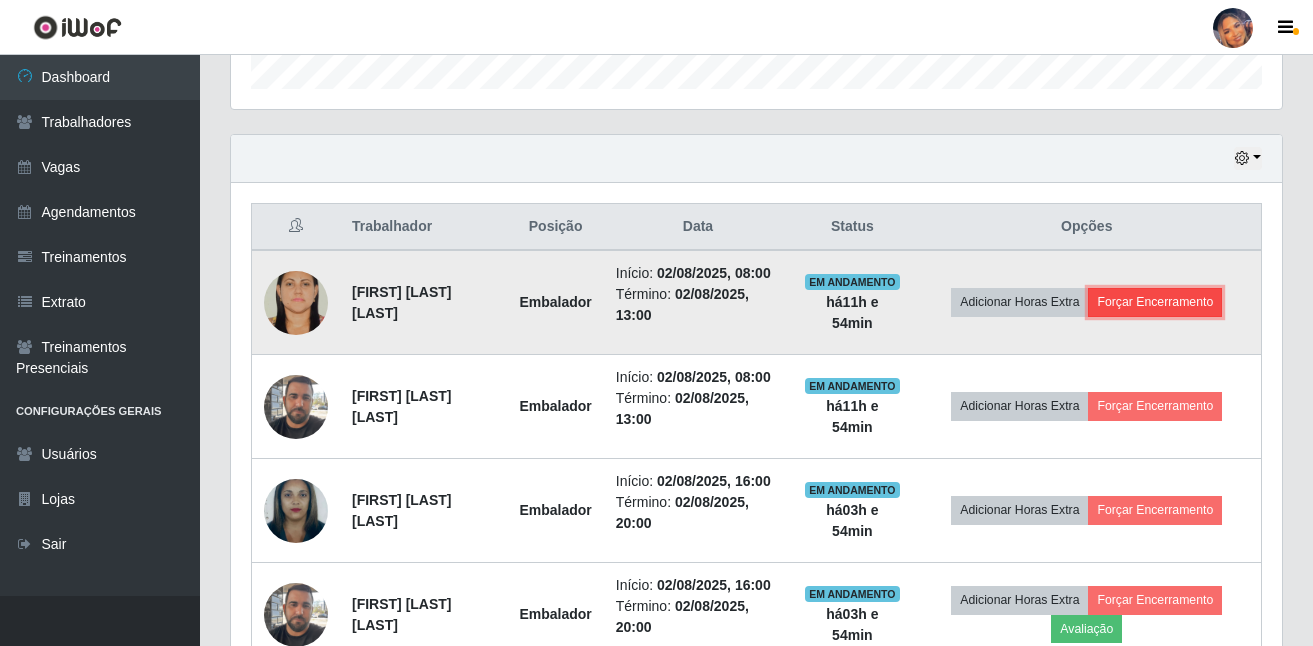 click on "Forçar Encerramento" at bounding box center (1155, 302) 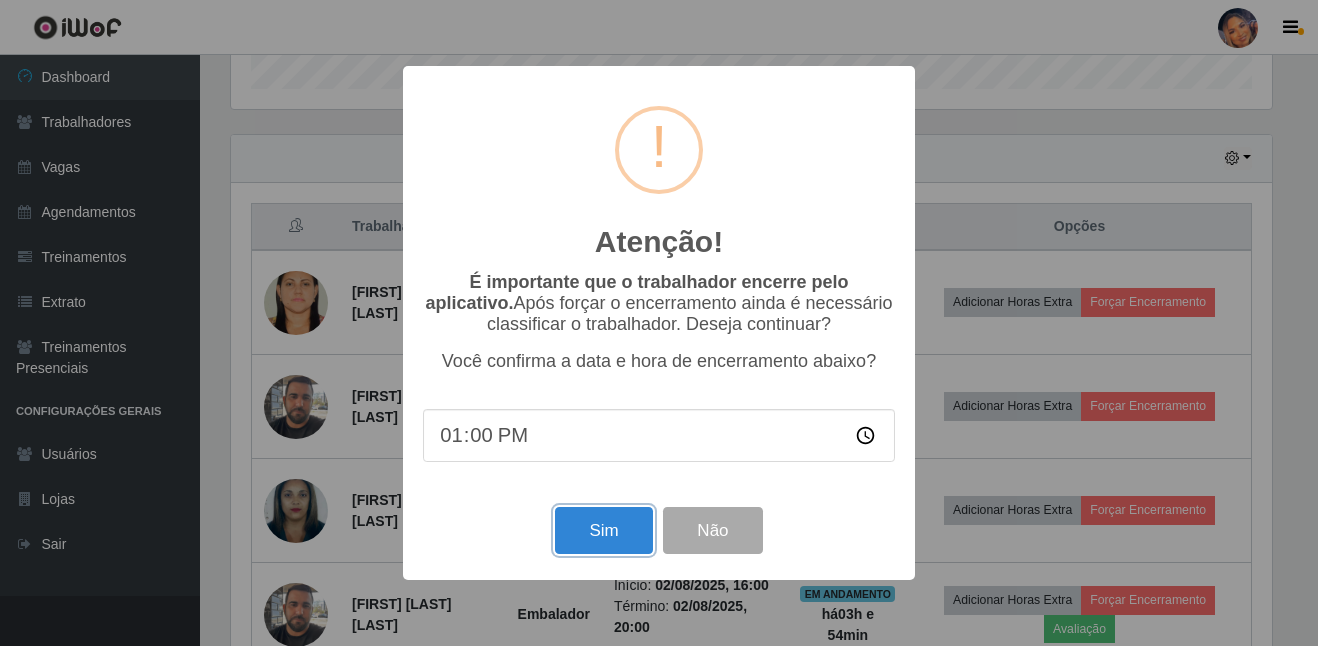 drag, startPoint x: 606, startPoint y: 544, endPoint x: 624, endPoint y: 524, distance: 26.907248 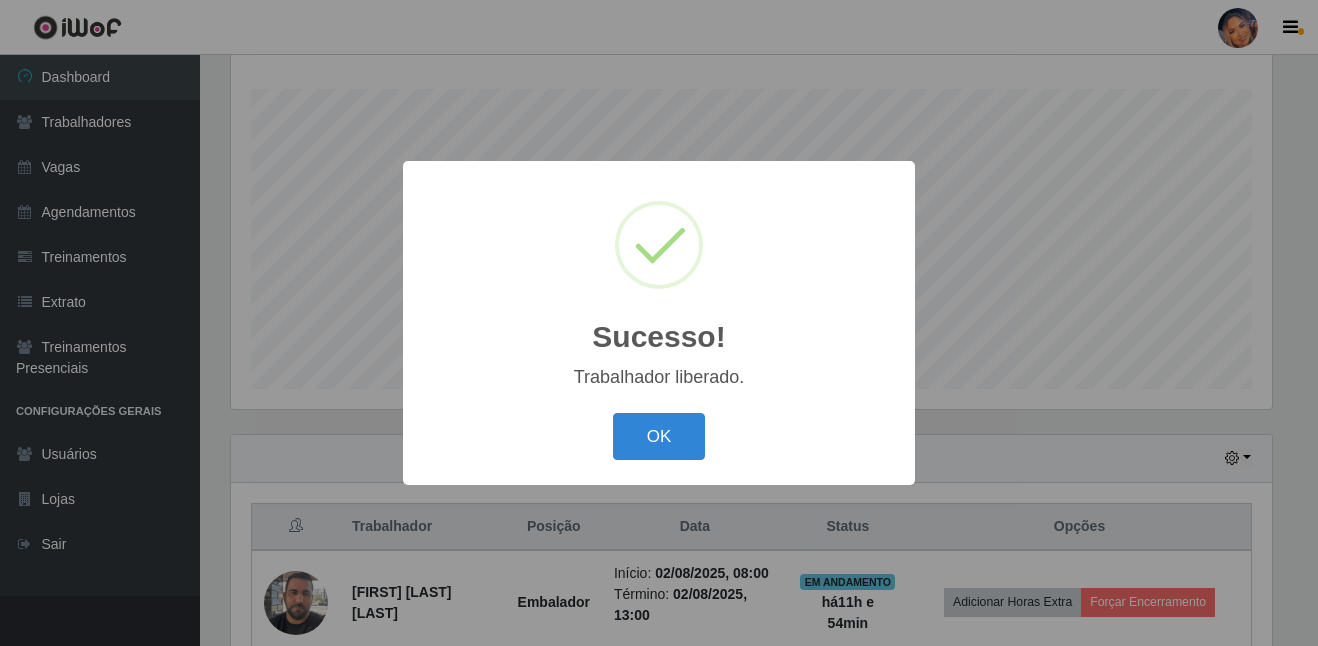 drag, startPoint x: 678, startPoint y: 432, endPoint x: 734, endPoint y: 415, distance: 58.5235 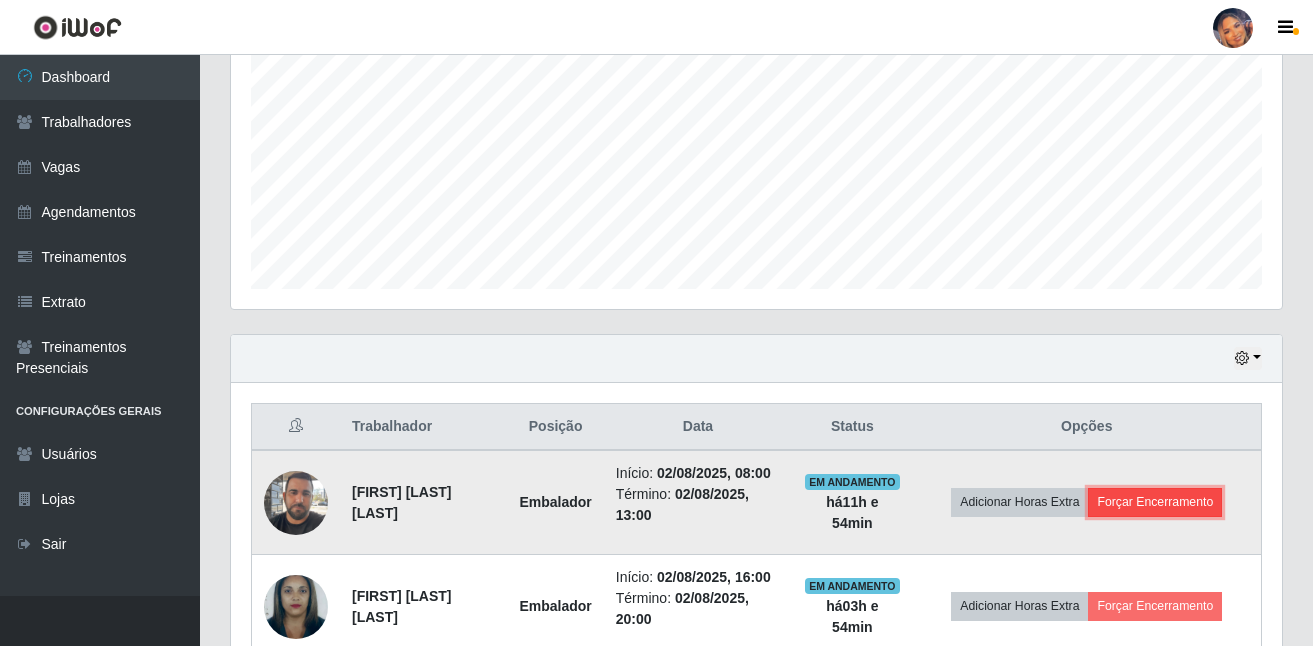 click on "Forçar Encerramento" at bounding box center (1155, 502) 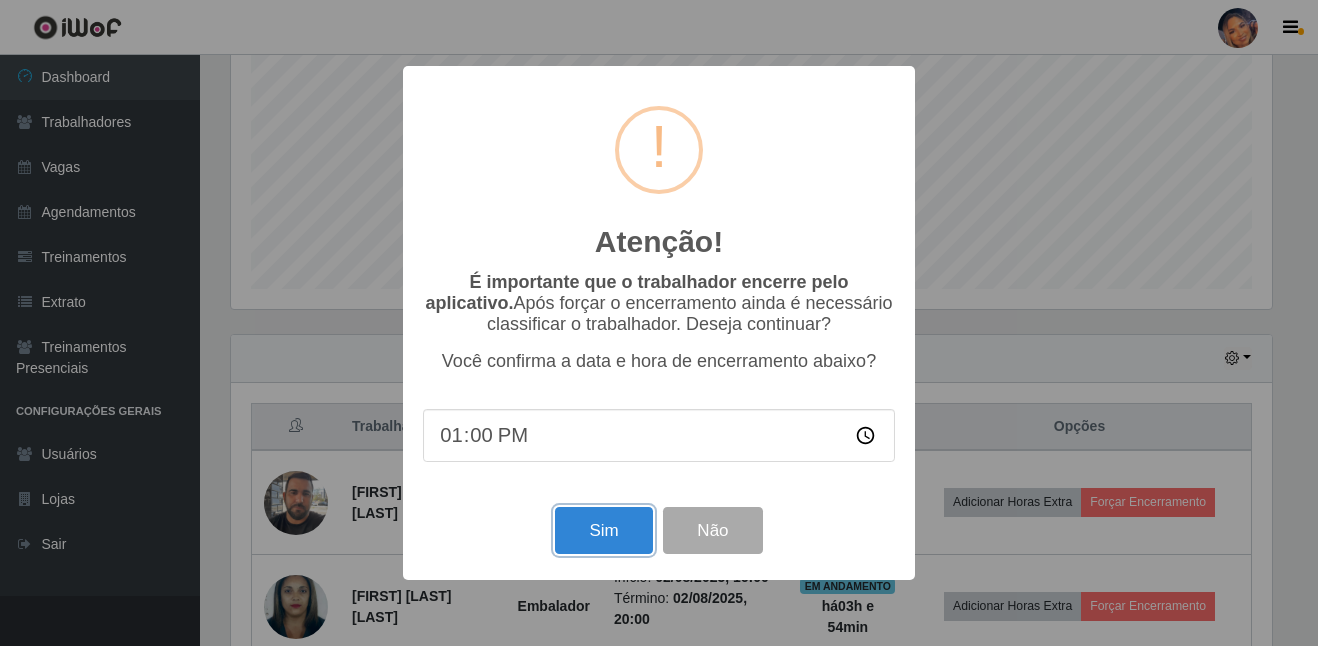 drag, startPoint x: 618, startPoint y: 520, endPoint x: 628, endPoint y: 497, distance: 25.079872 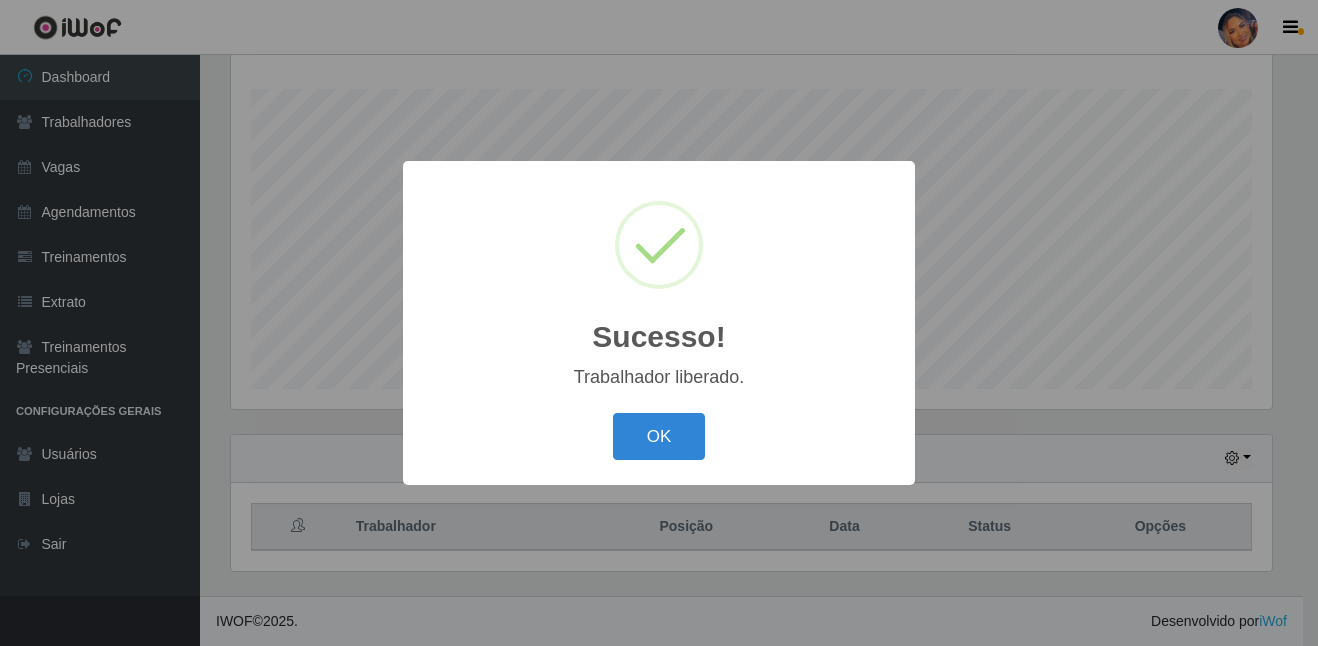 drag, startPoint x: 662, startPoint y: 446, endPoint x: 729, endPoint y: 422, distance: 71.168816 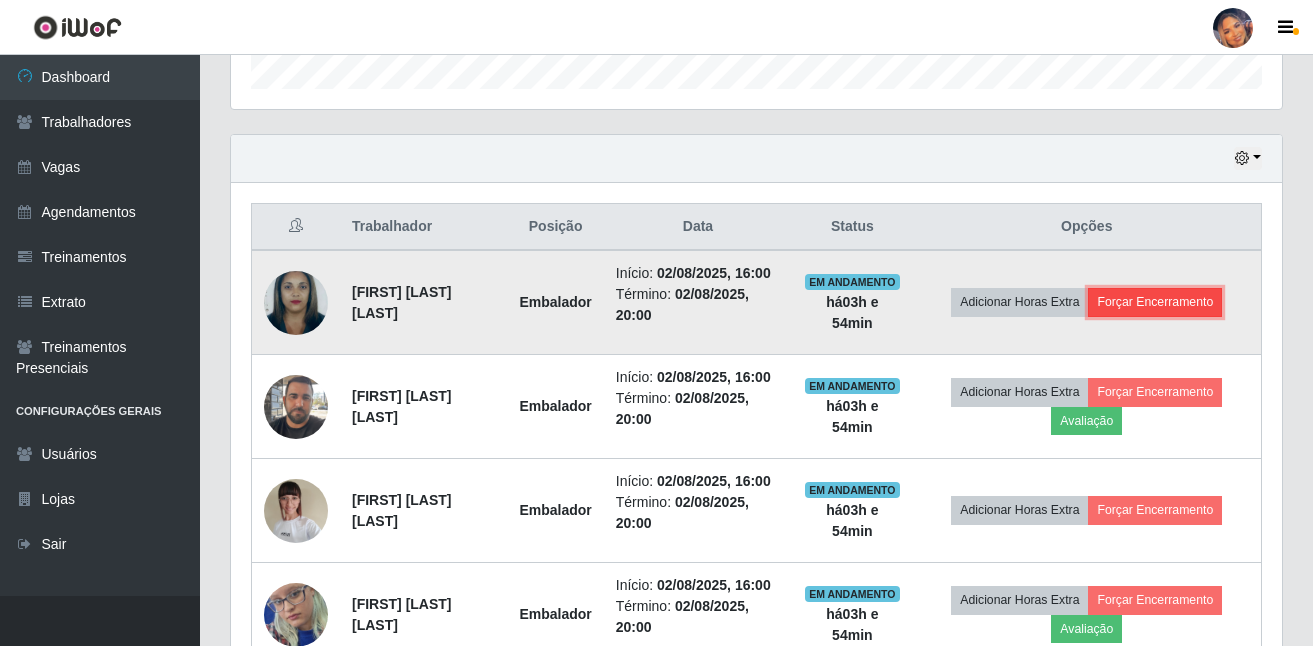click on "Forçar Encerramento" at bounding box center [1155, 302] 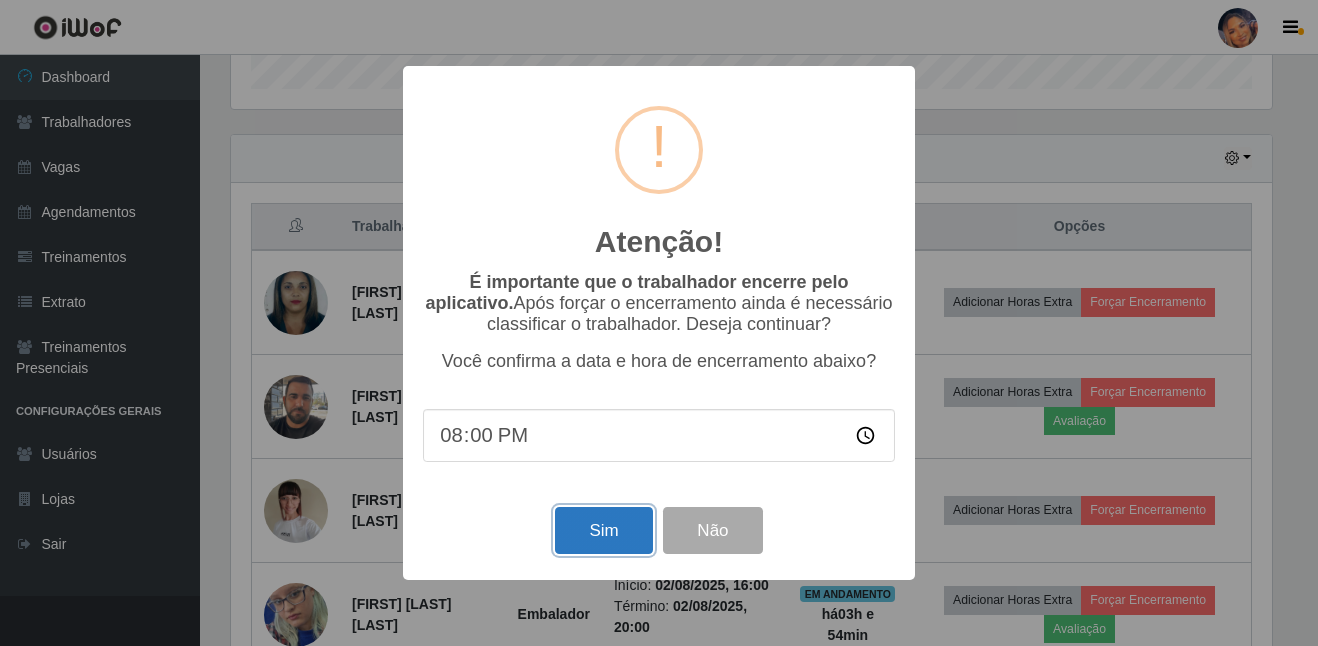 click on "Sim" at bounding box center (603, 530) 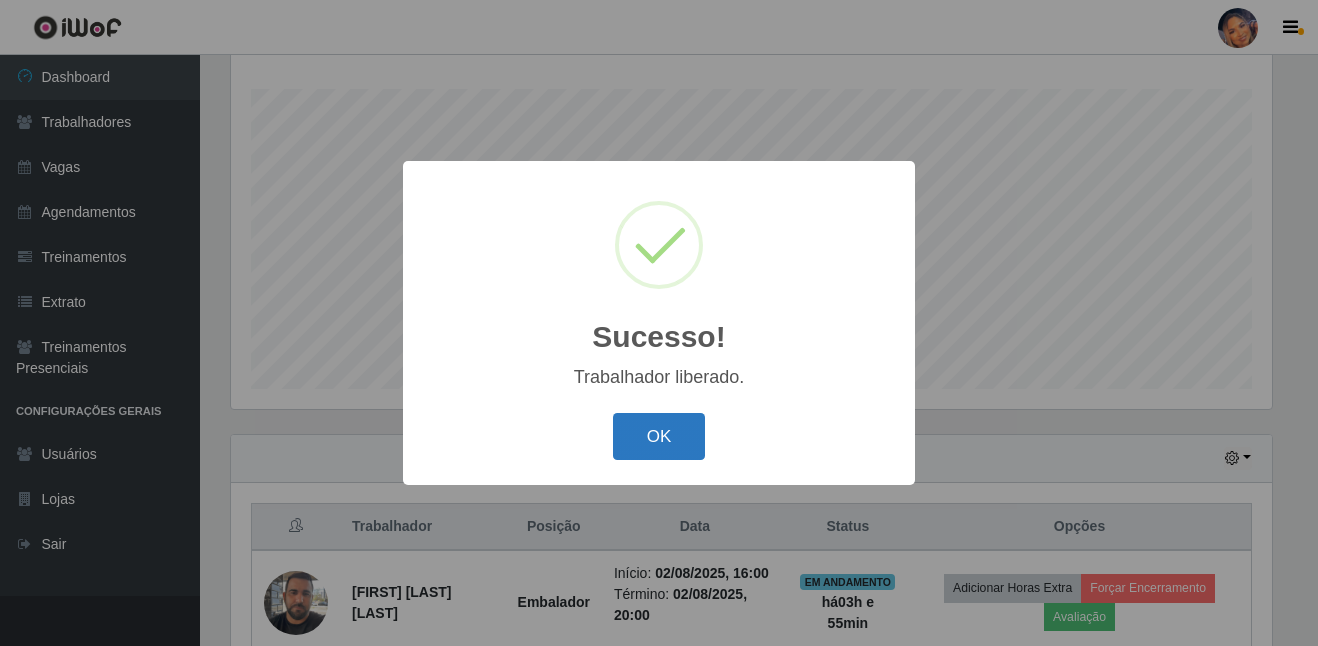 drag, startPoint x: 674, startPoint y: 438, endPoint x: 862, endPoint y: 394, distance: 193.08029 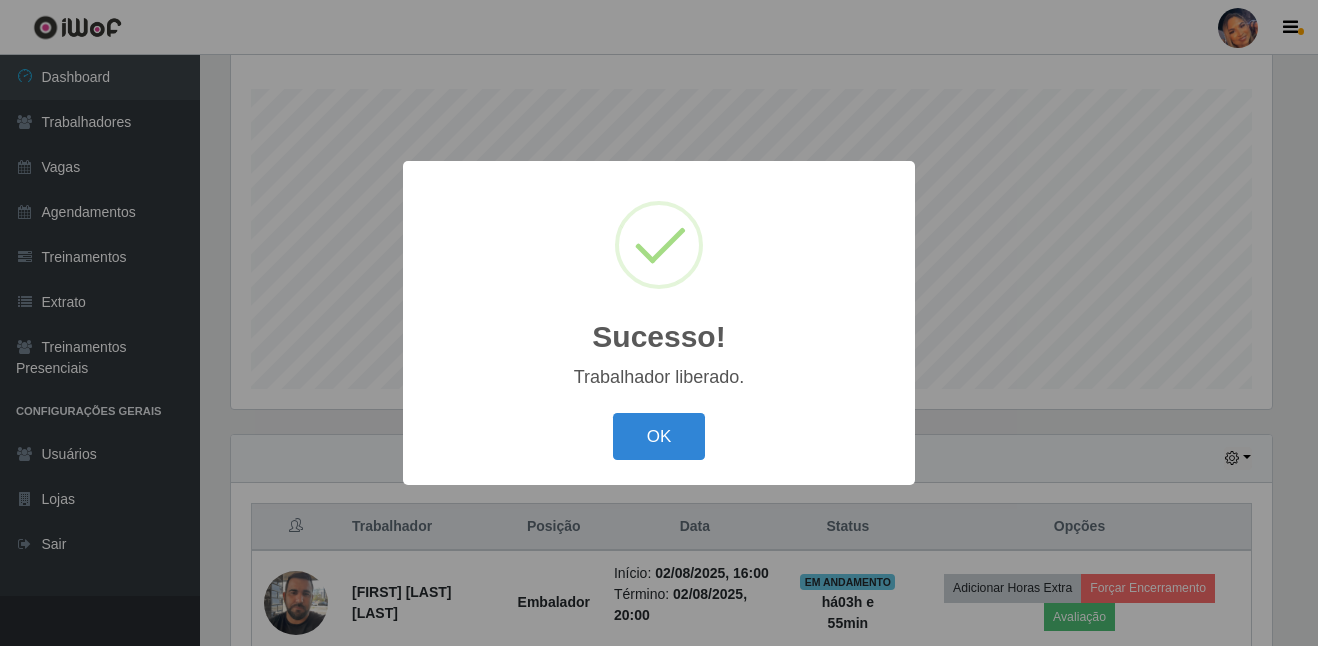 click on "OK" at bounding box center [659, 436] 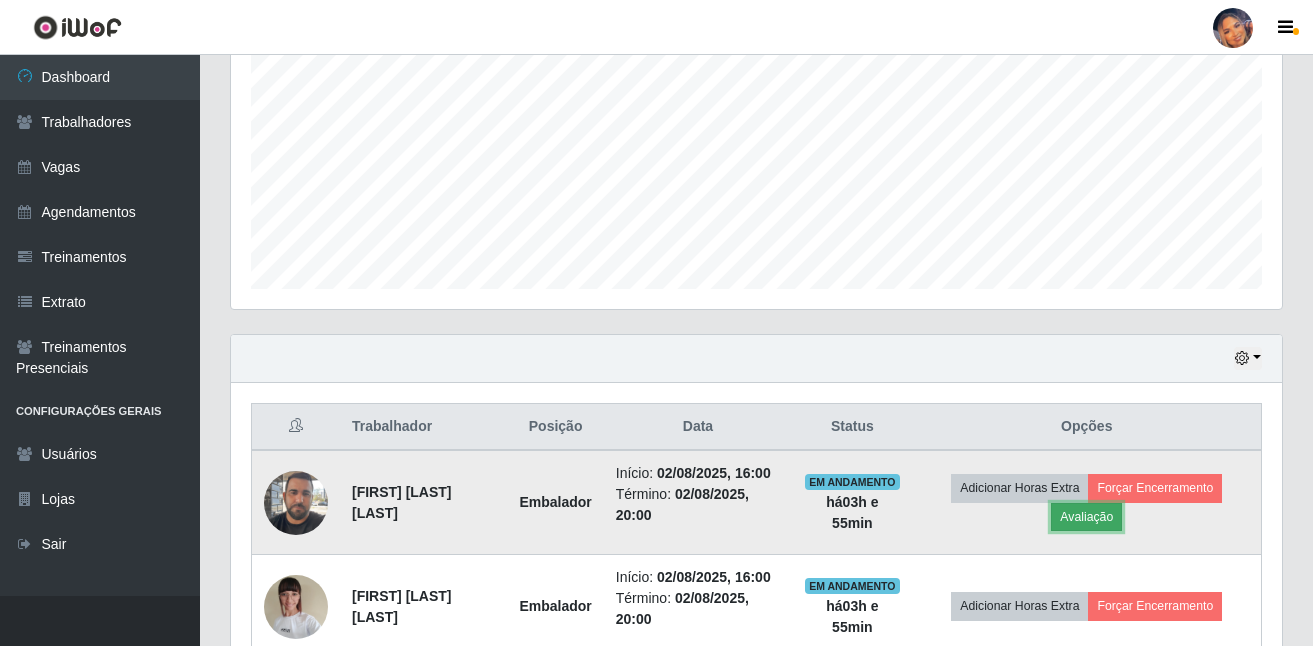 click on "Avaliação" at bounding box center (1086, 517) 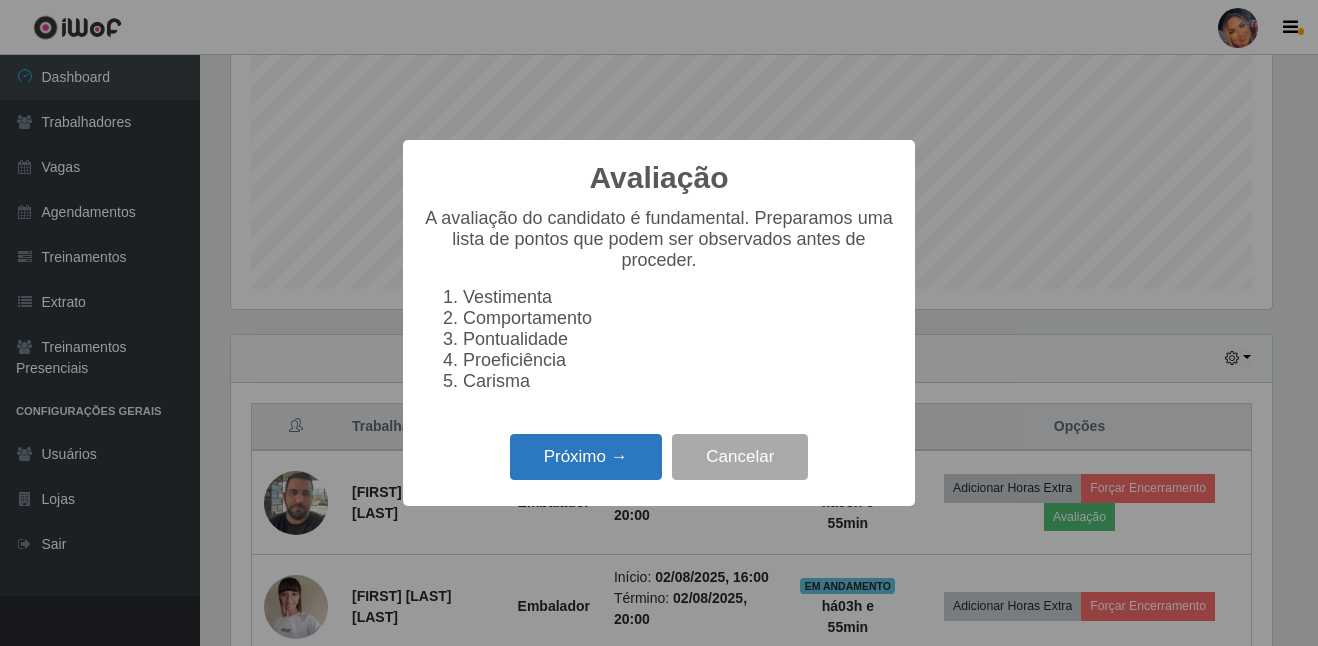 click on "Próximo →" at bounding box center (586, 457) 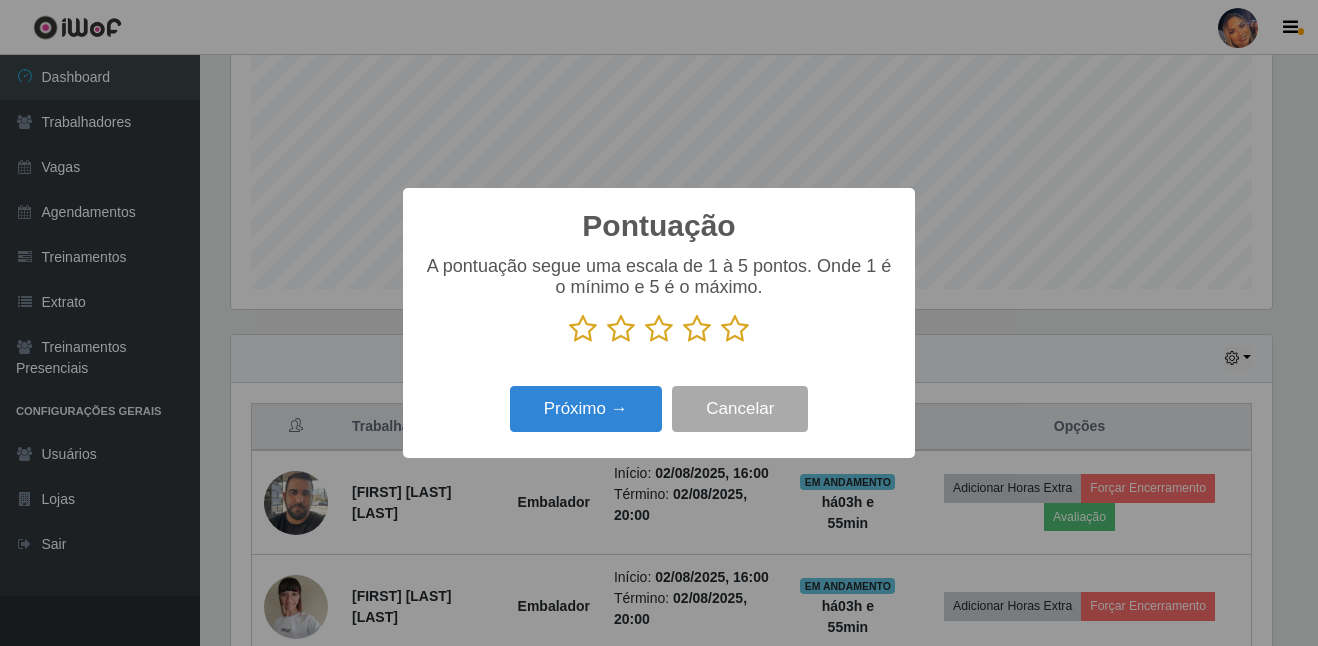 click at bounding box center (735, 329) 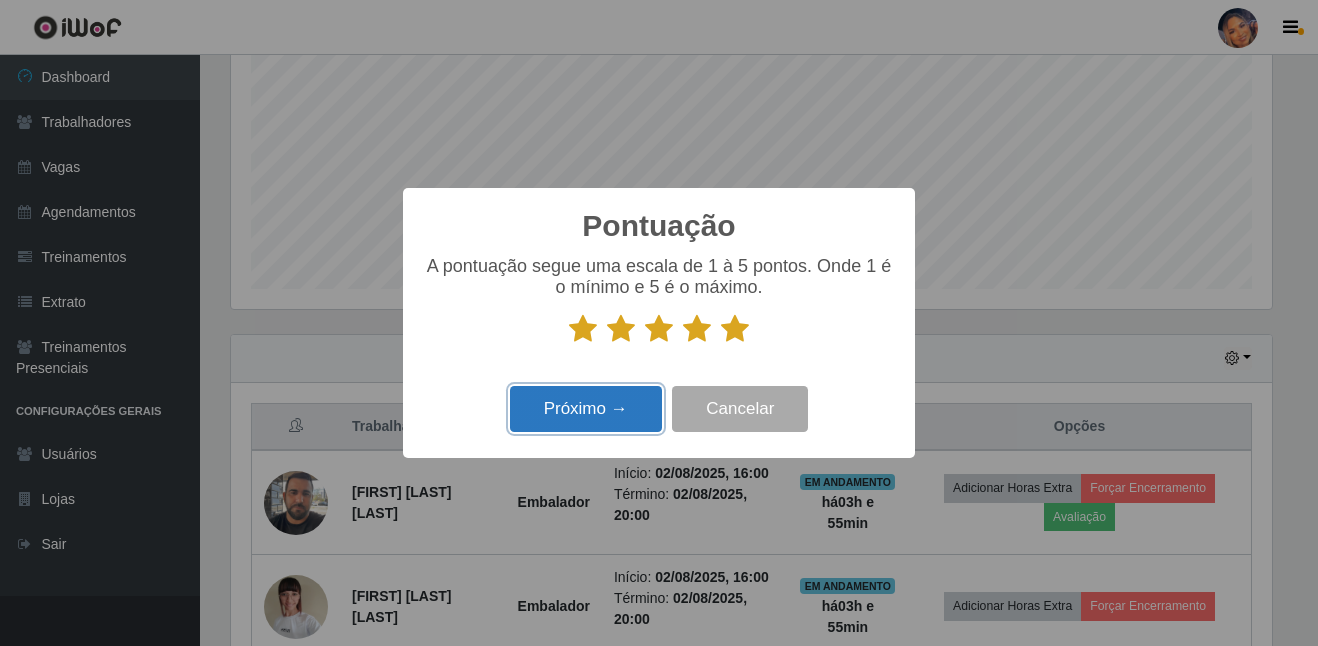 click on "Próximo →" at bounding box center (586, 409) 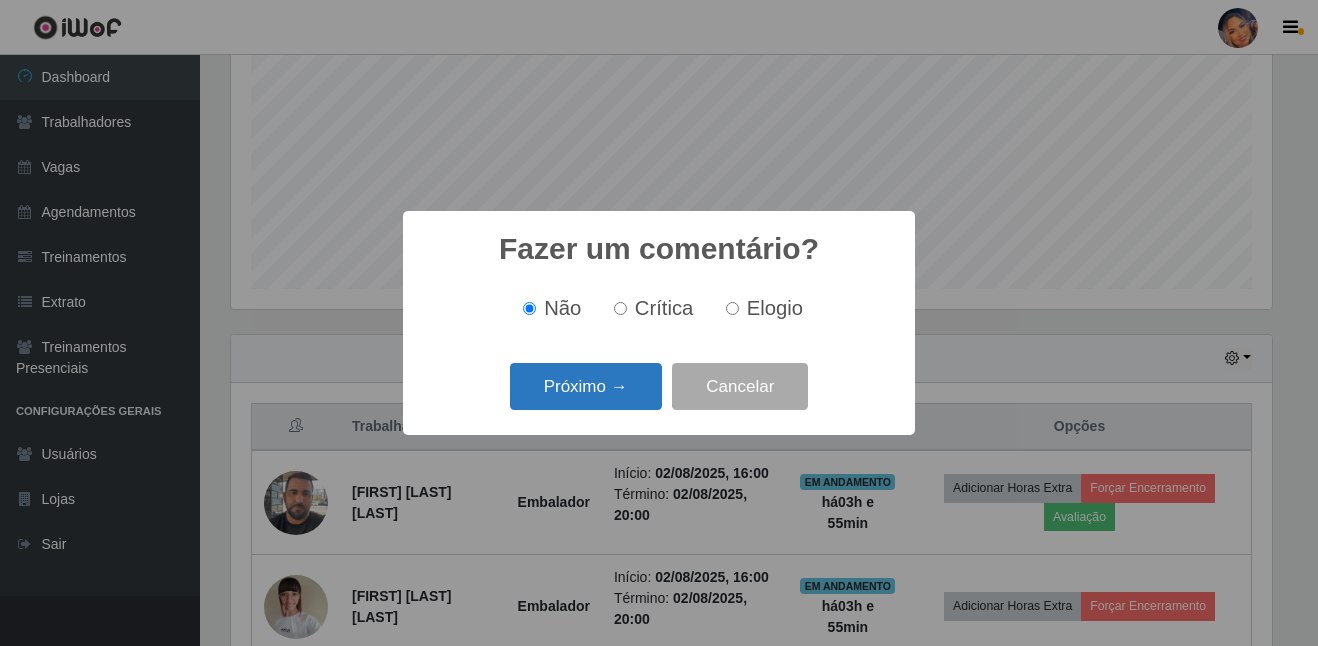click on "Próximo →" at bounding box center (586, 386) 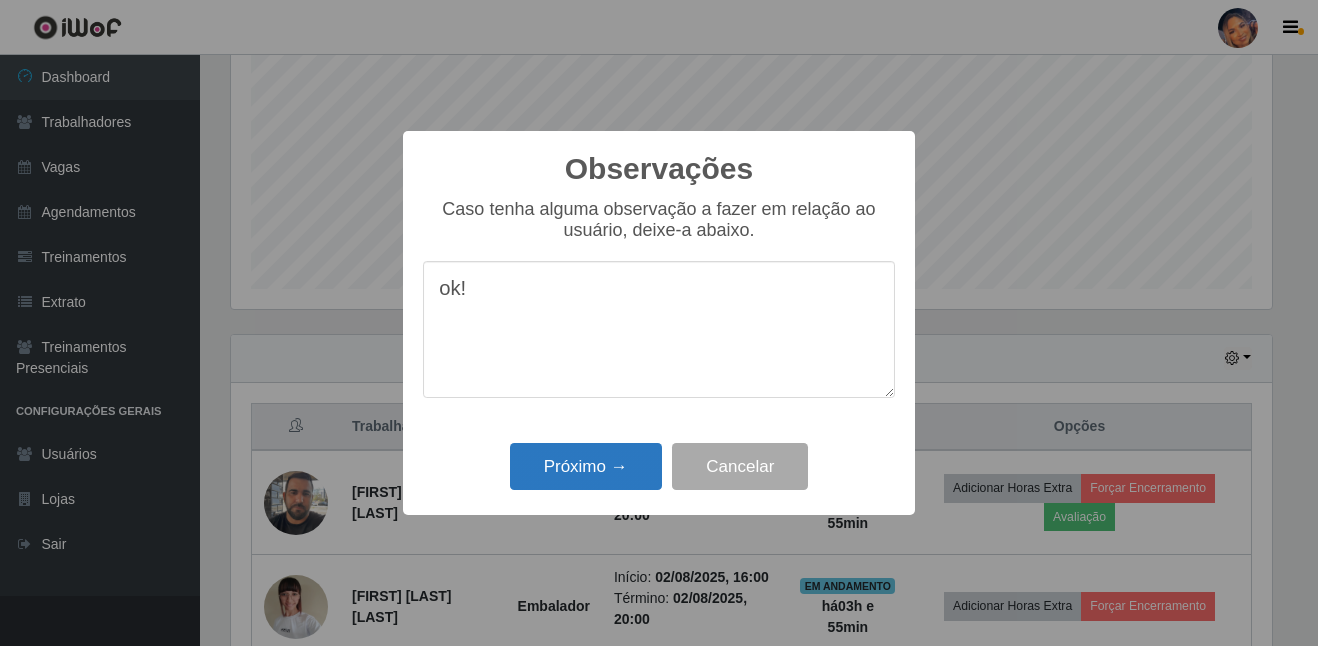 type on "ok!" 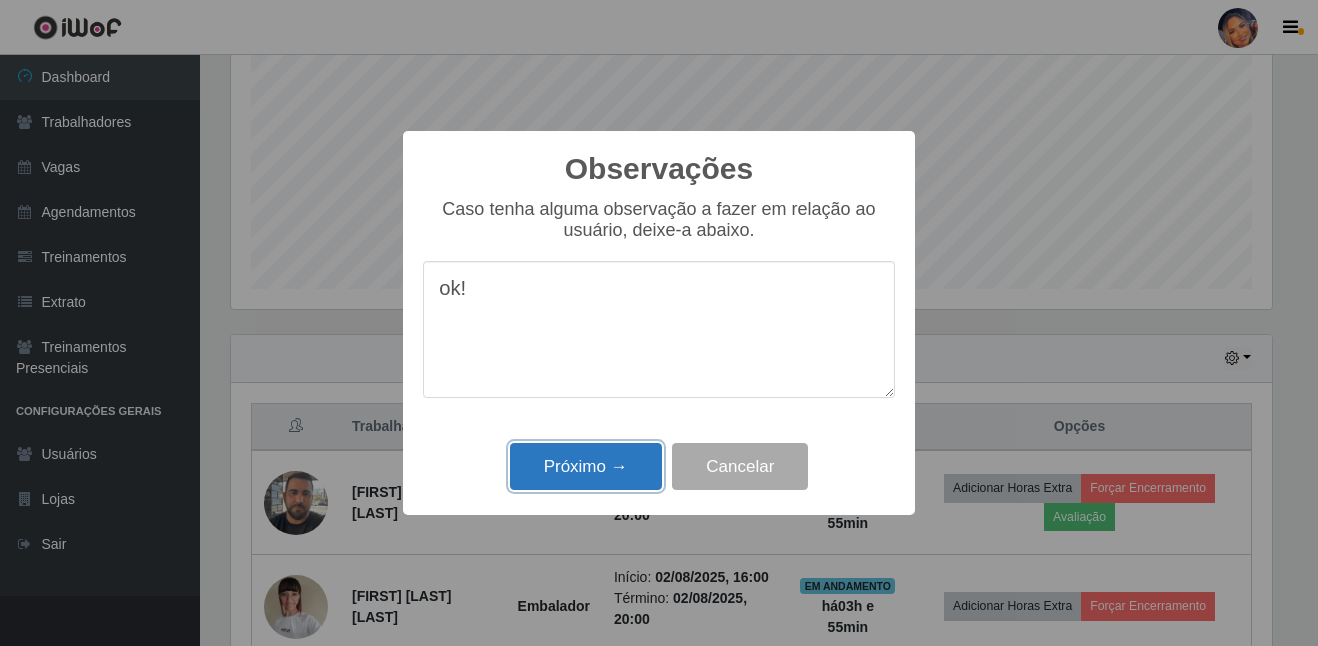 click on "Próximo →" at bounding box center (586, 466) 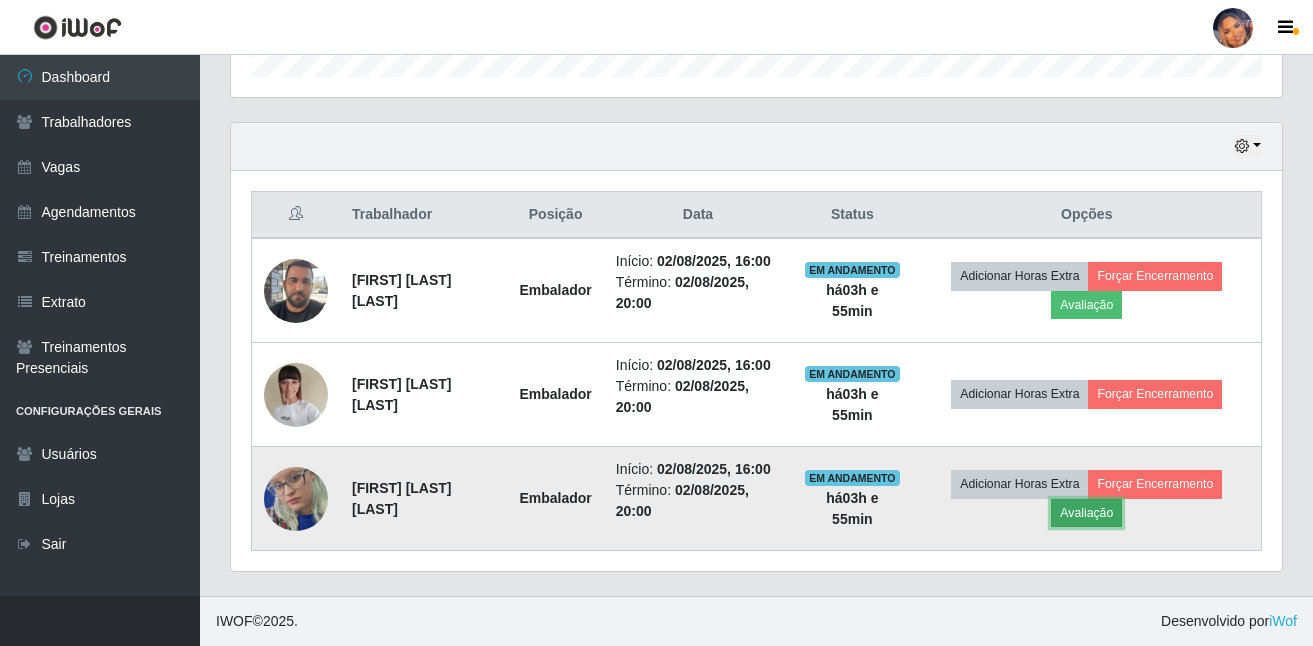 click on "Avaliação" at bounding box center [1086, 513] 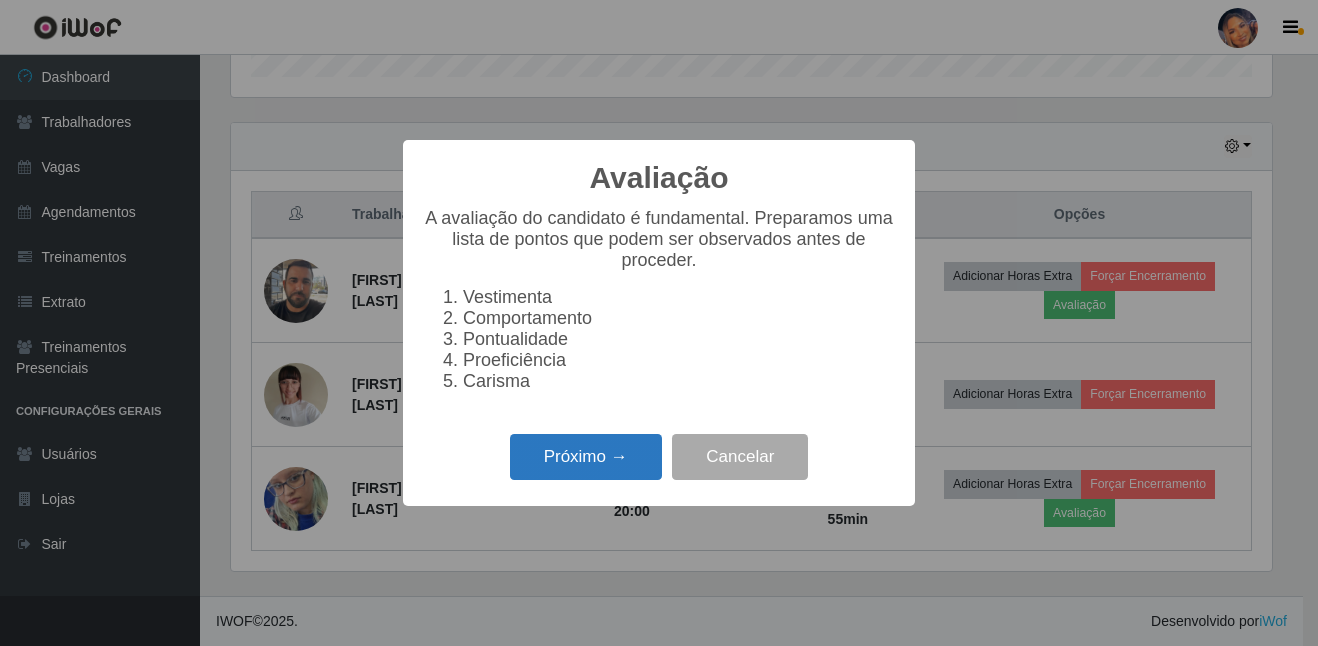 click on "Próximo →" at bounding box center (586, 457) 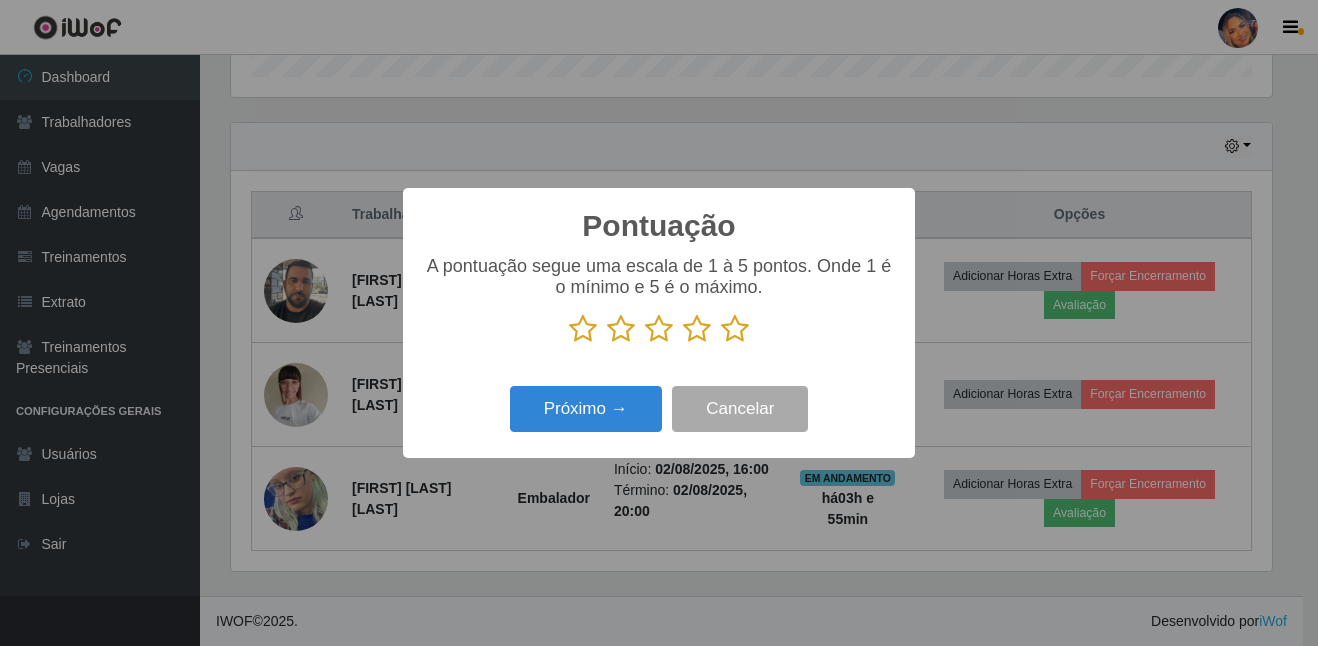 drag, startPoint x: 736, startPoint y: 332, endPoint x: 689, endPoint y: 369, distance: 59.816387 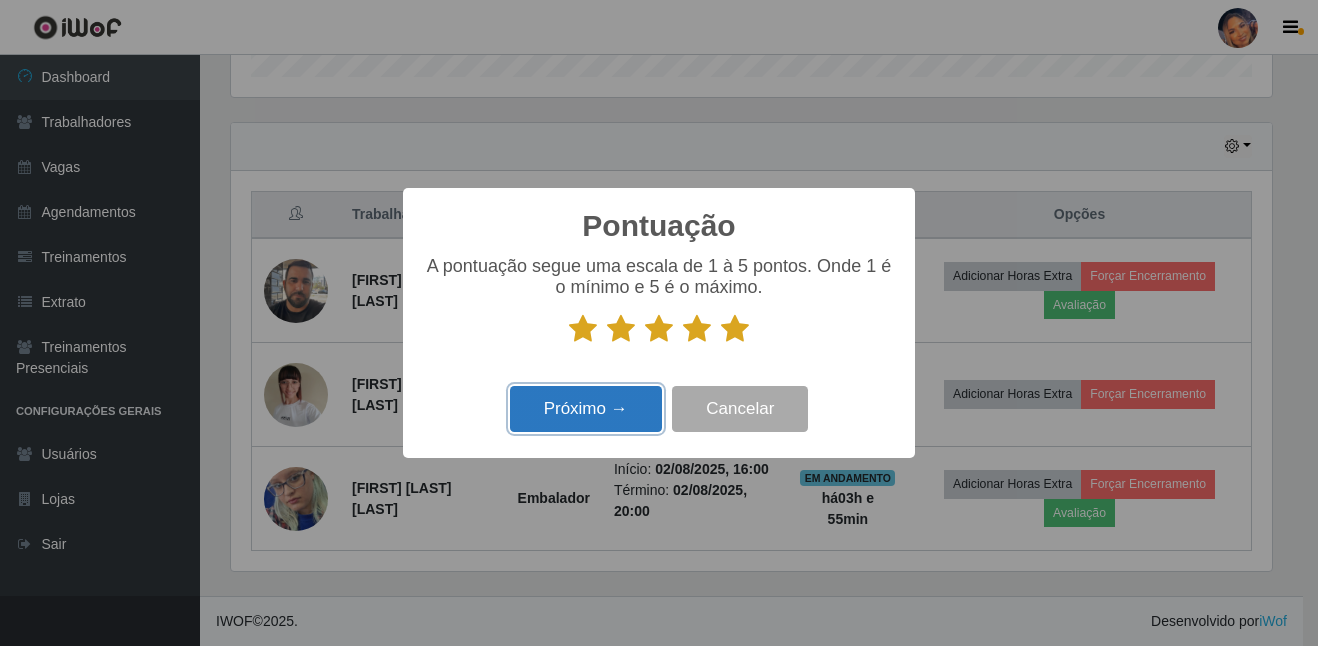 click on "Próximo →" at bounding box center (586, 409) 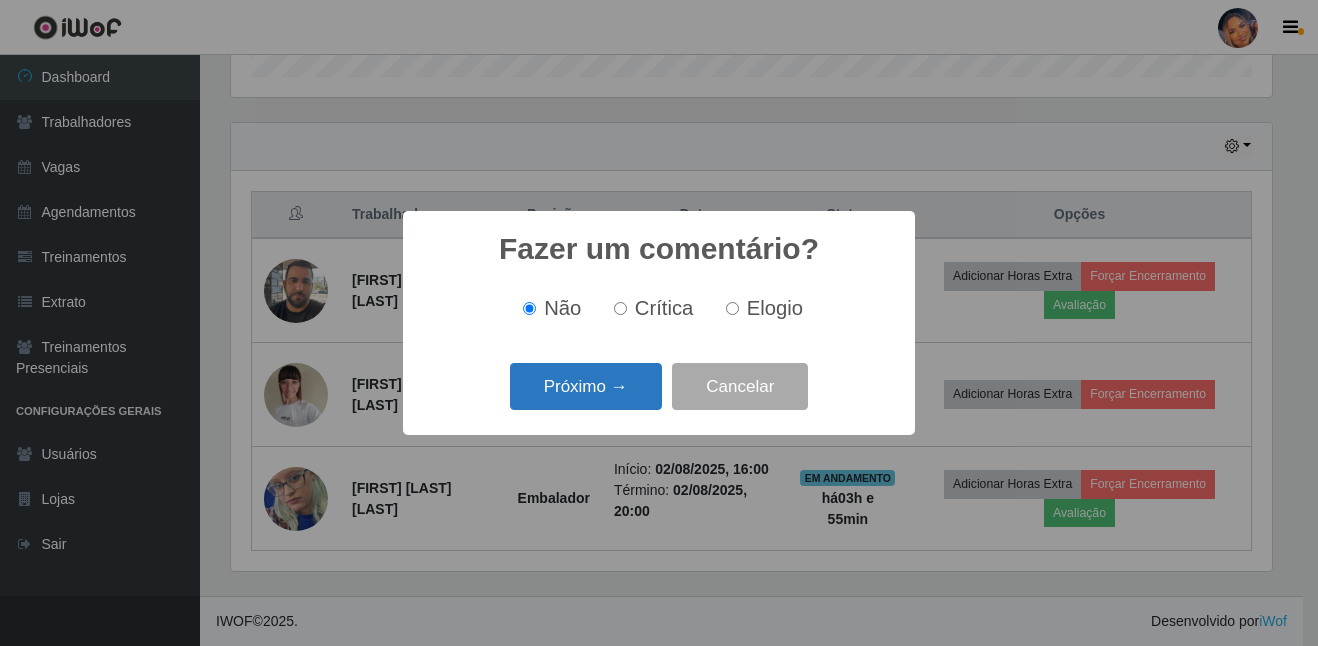 click on "Próximo →" at bounding box center [586, 386] 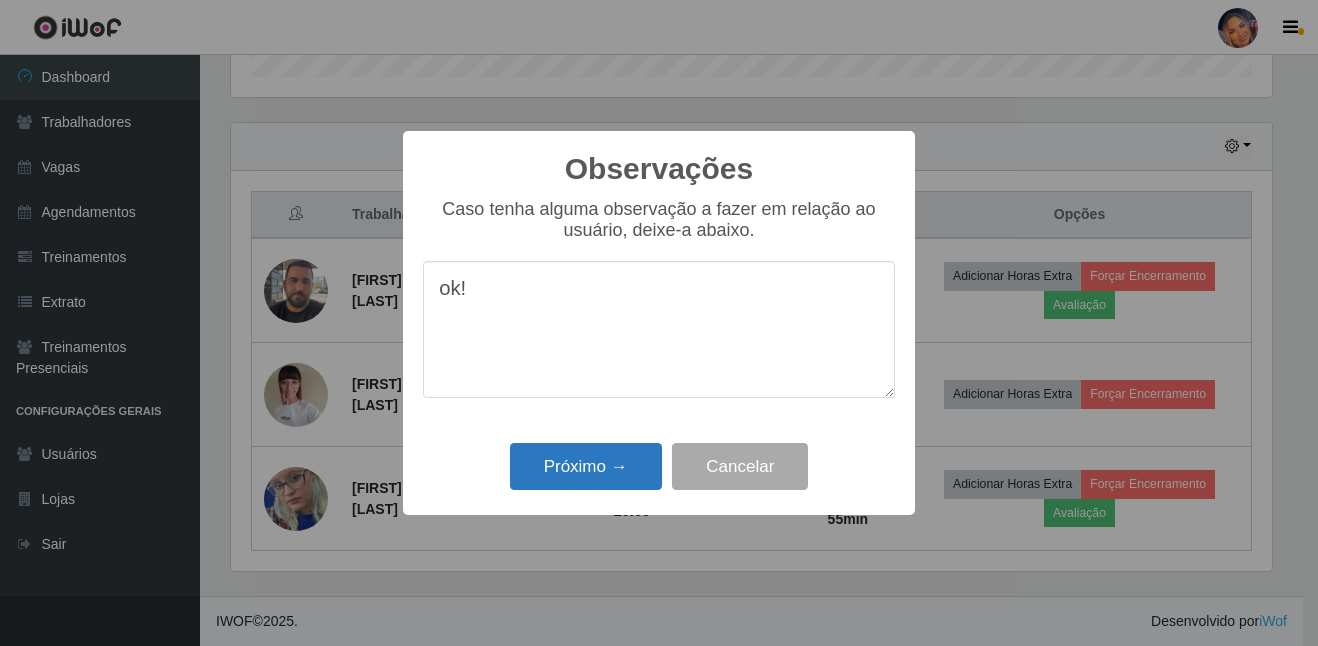 type on "ok!" 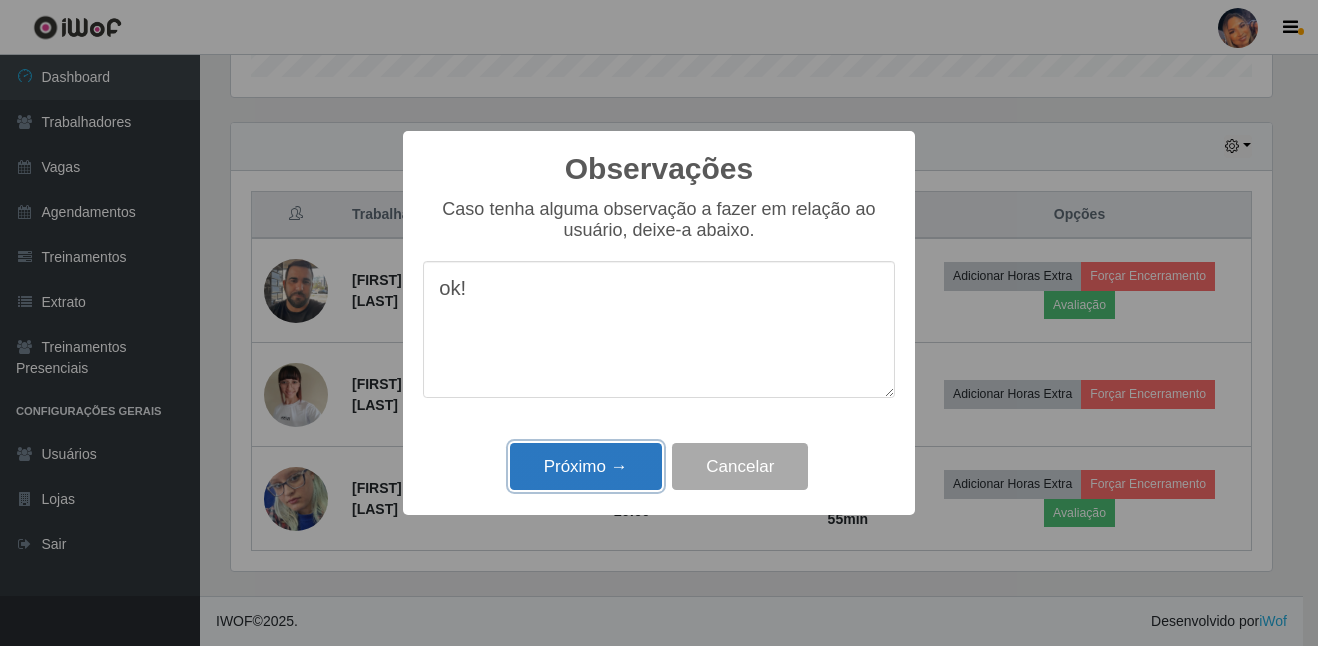 click on "Próximo →" at bounding box center (586, 466) 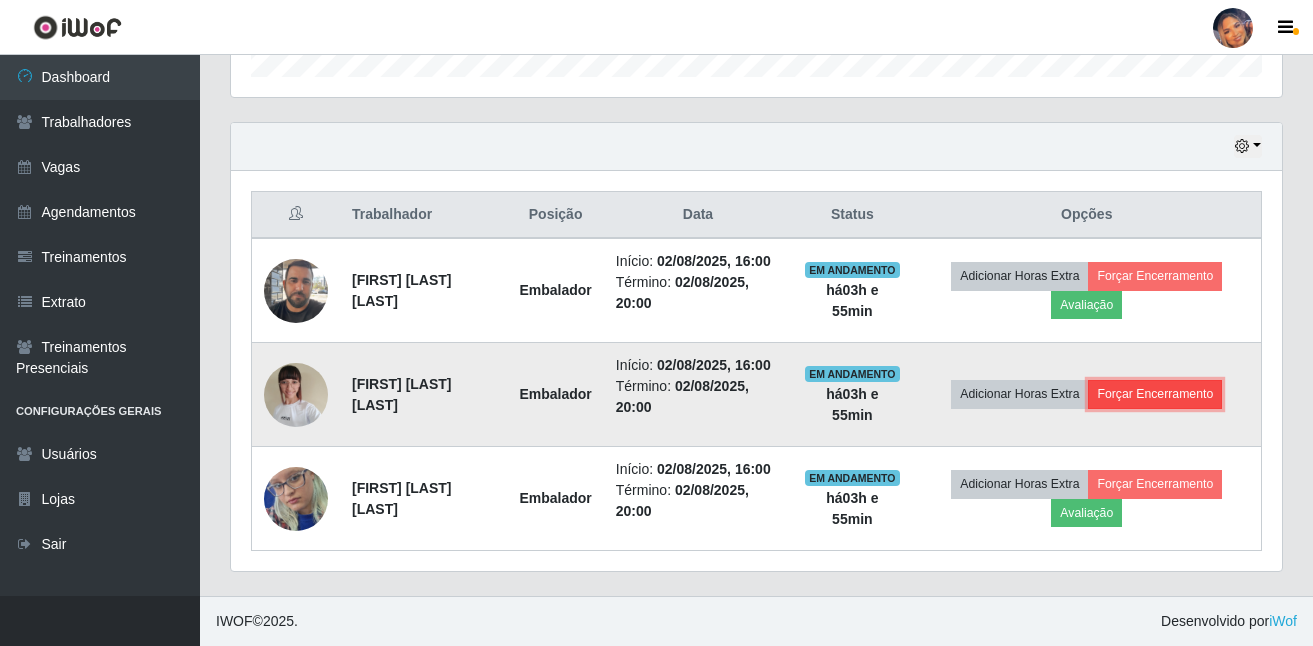 click on "Forçar Encerramento" at bounding box center [1155, 394] 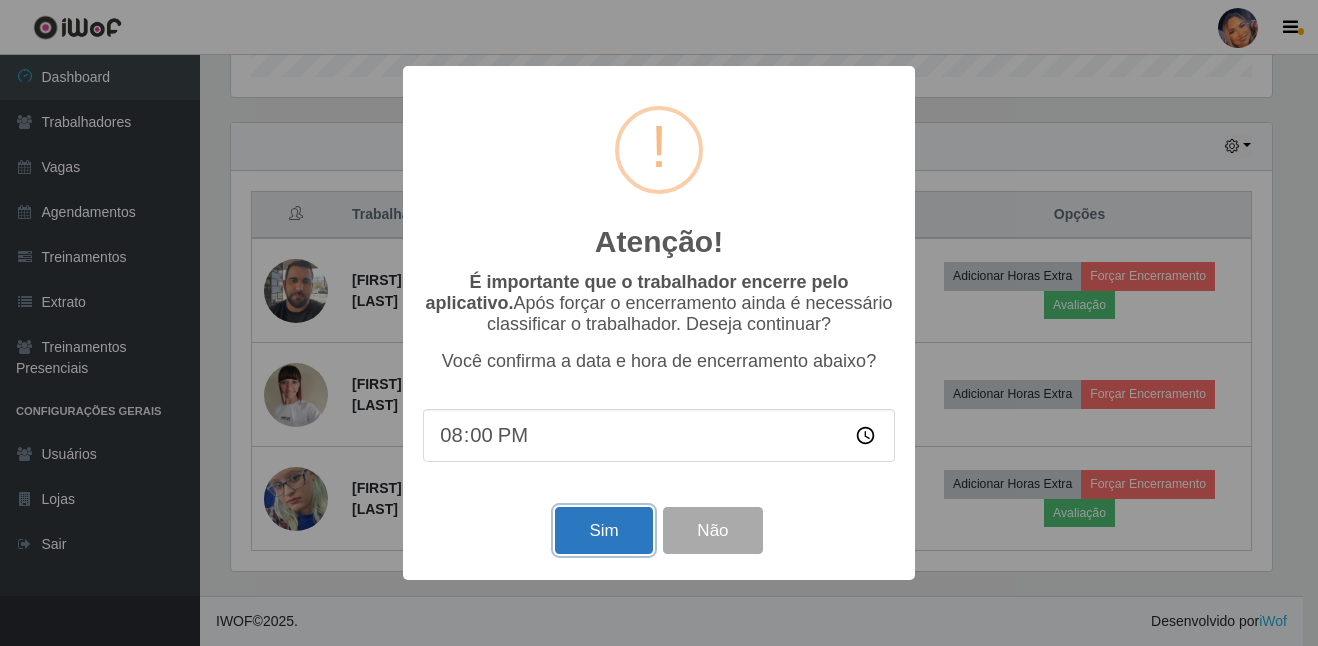 click on "Sim" at bounding box center (603, 530) 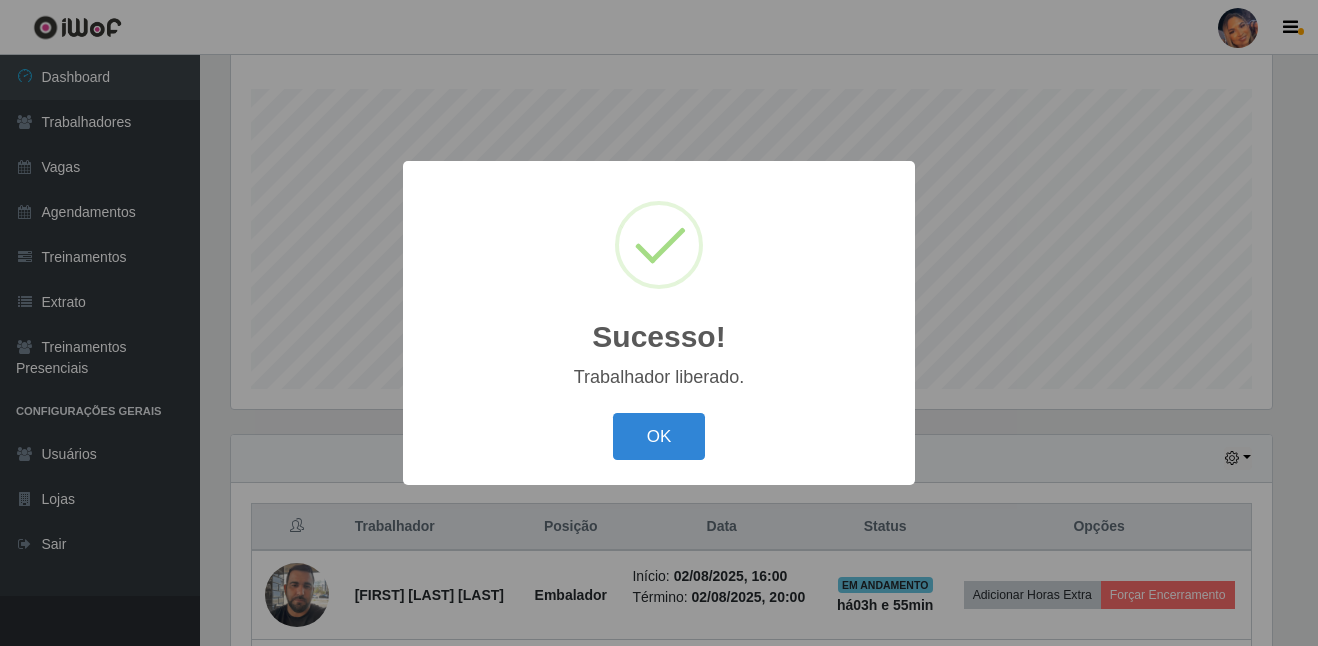 drag, startPoint x: 685, startPoint y: 436, endPoint x: 960, endPoint y: 488, distance: 279.8732 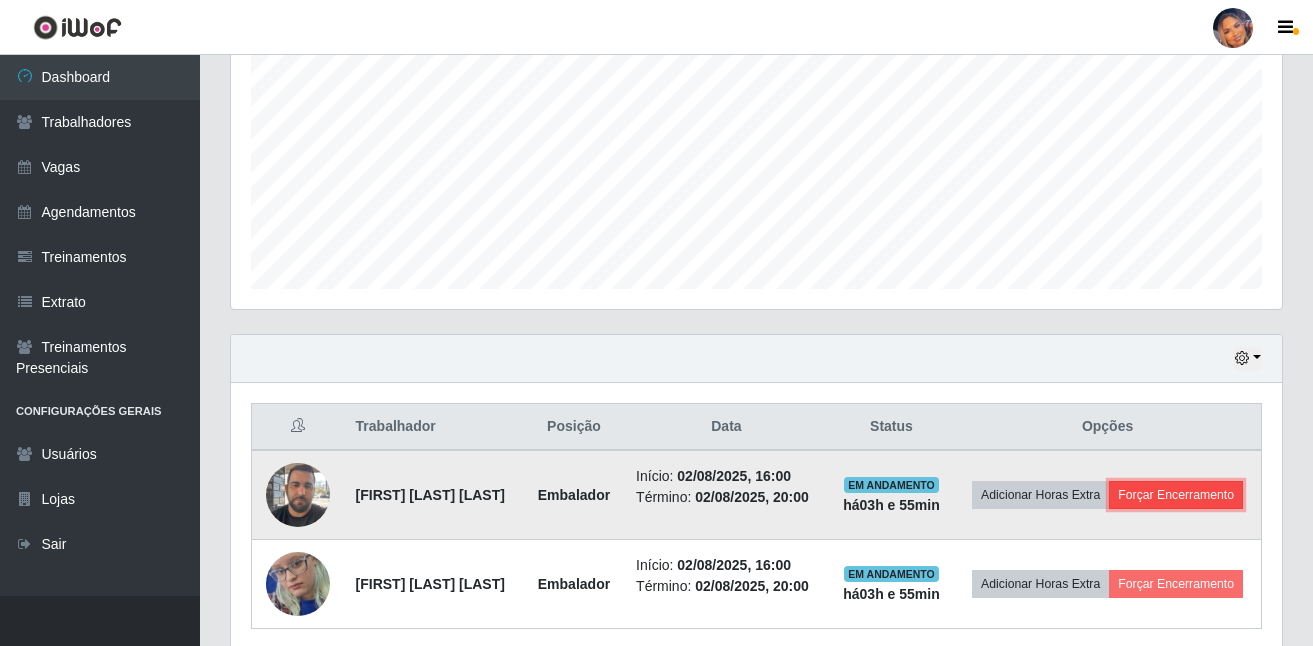 click on "Forçar Encerramento" at bounding box center [1176, 495] 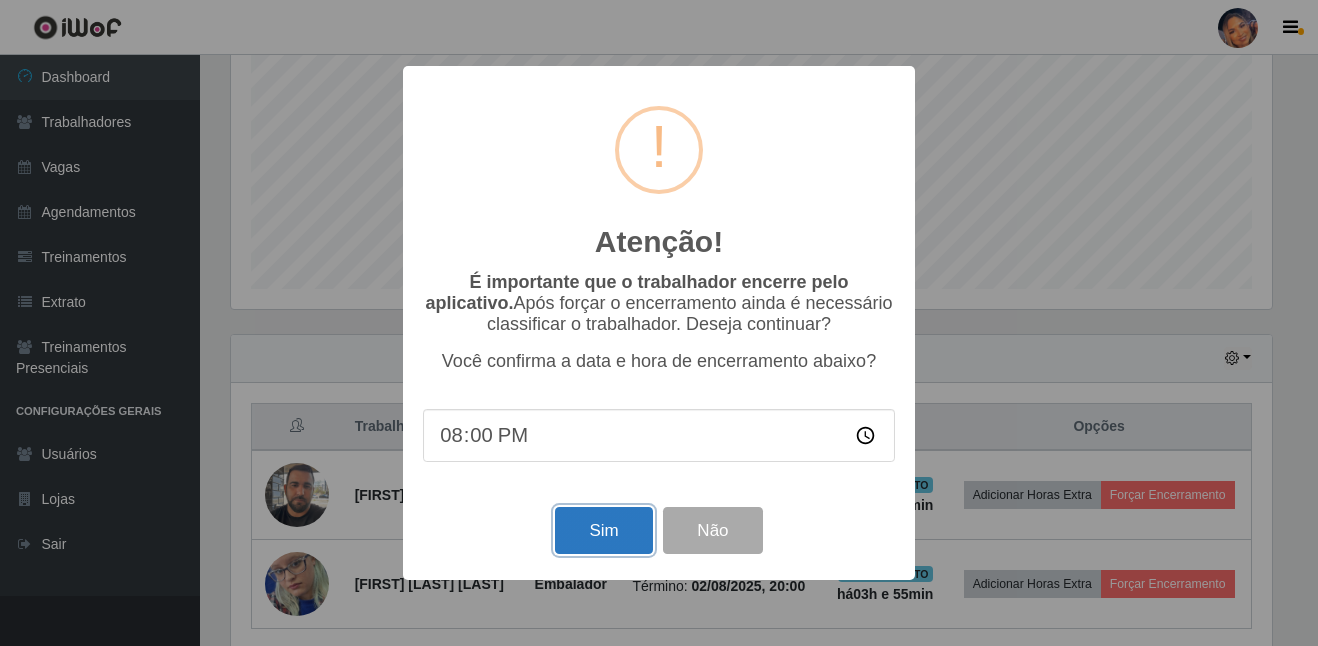 click on "Sim" at bounding box center (603, 530) 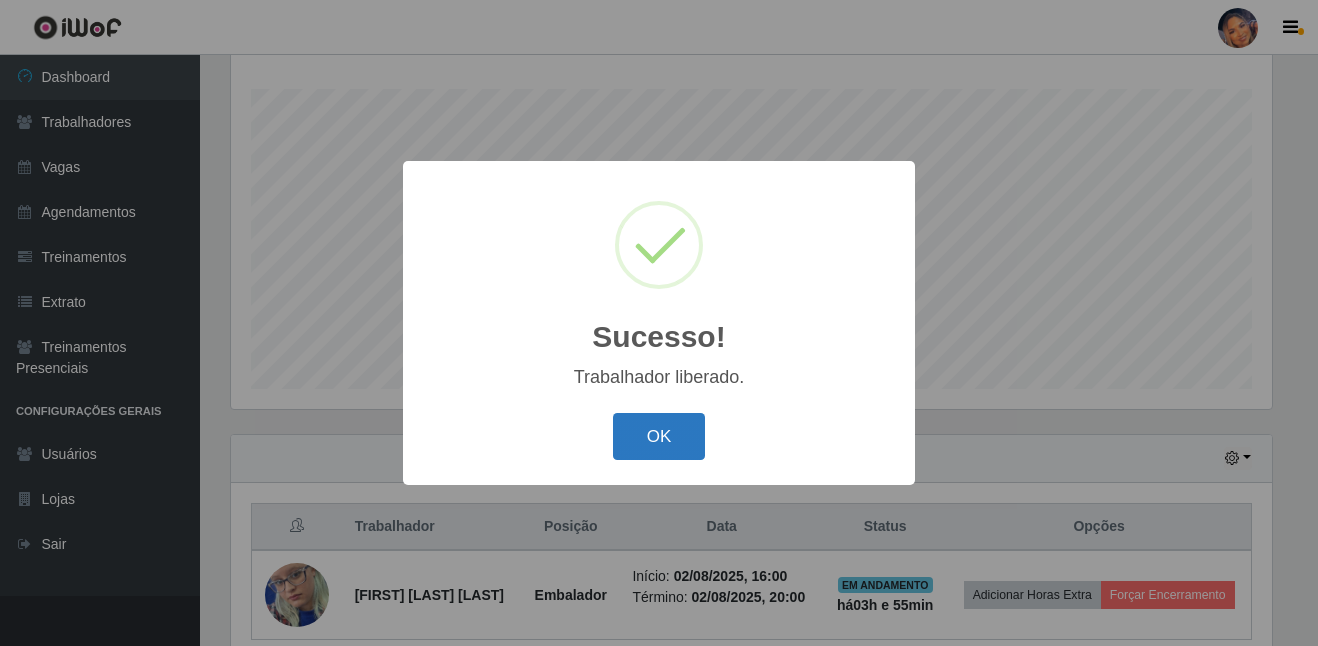 drag, startPoint x: 647, startPoint y: 434, endPoint x: 730, endPoint y: 417, distance: 84.723076 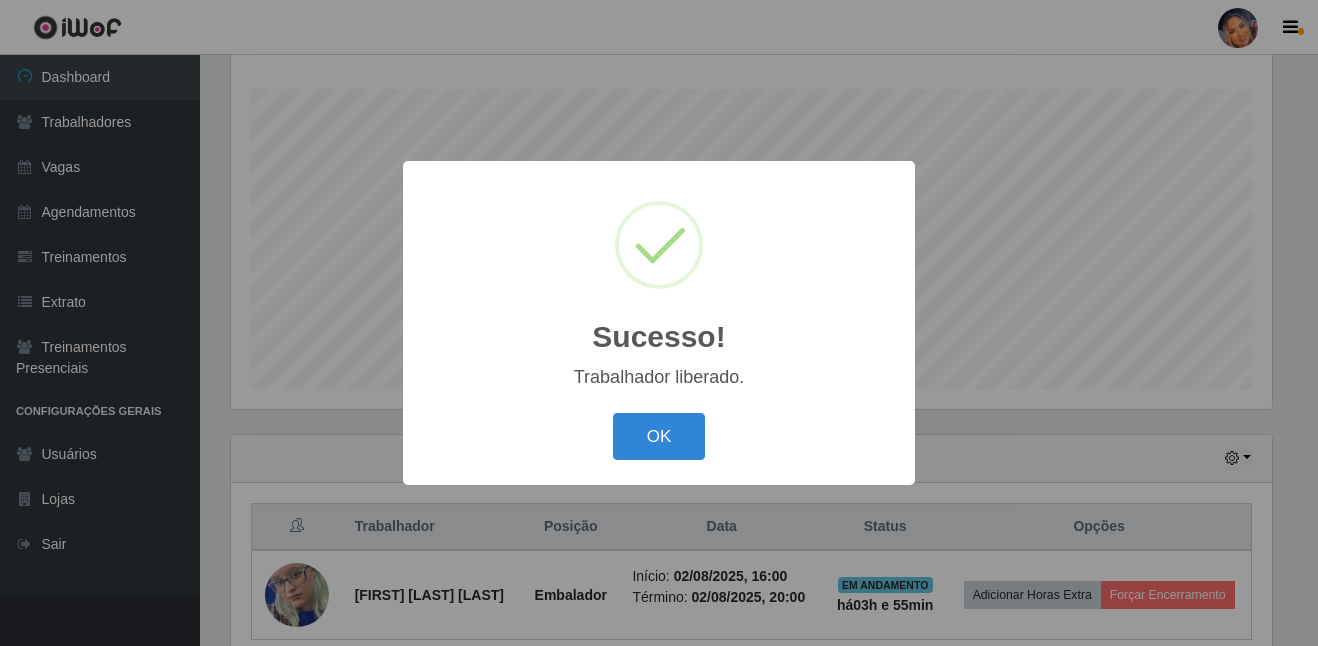 click on "OK" at bounding box center [659, 436] 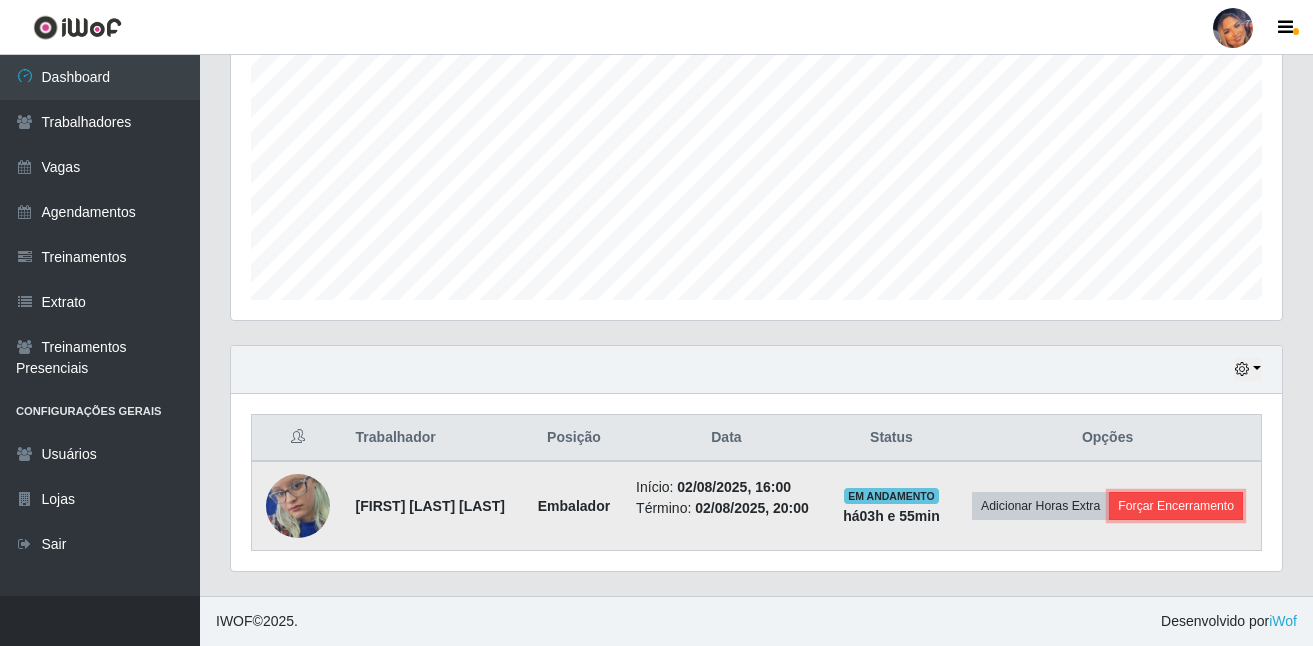 click on "Forçar Encerramento" at bounding box center (1176, 506) 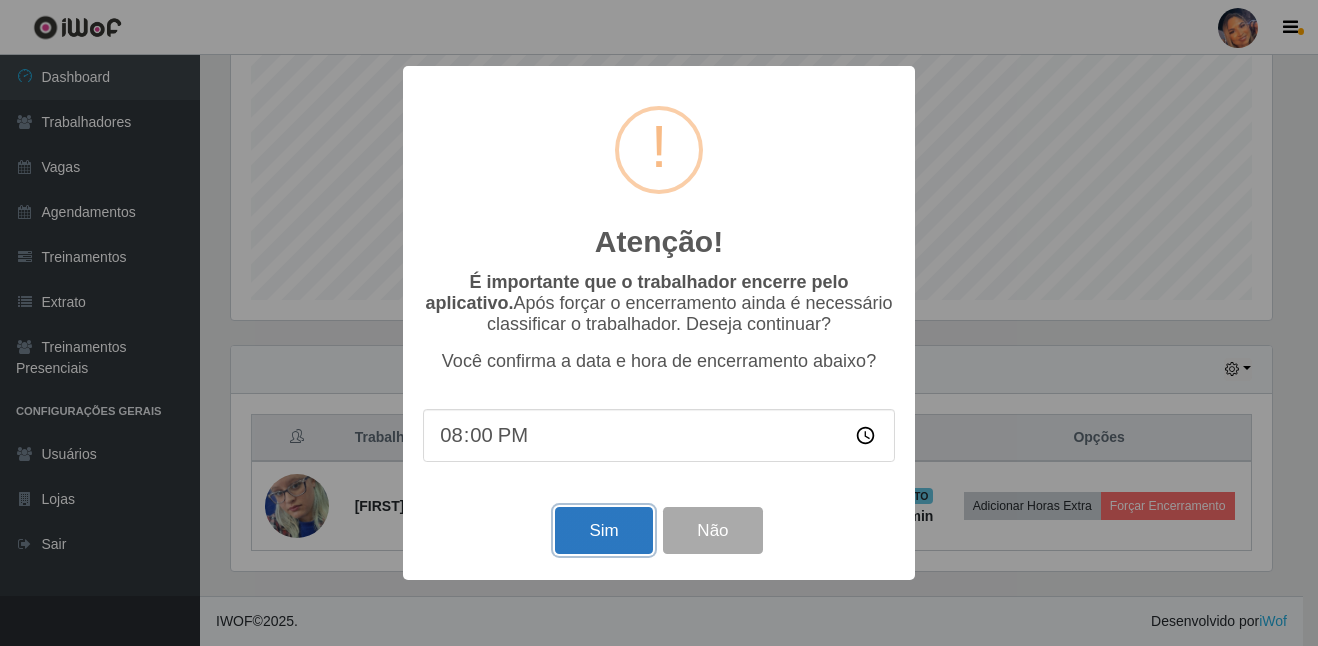 click on "Sim" at bounding box center [603, 530] 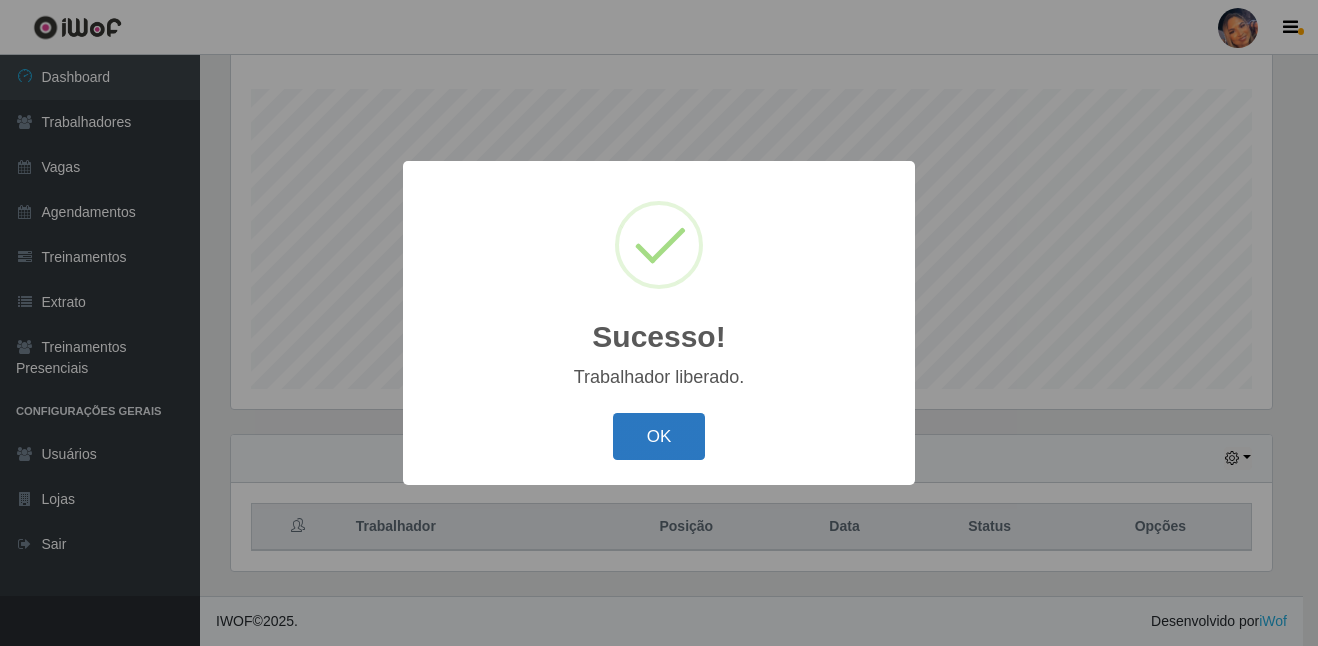 click on "OK" at bounding box center [659, 436] 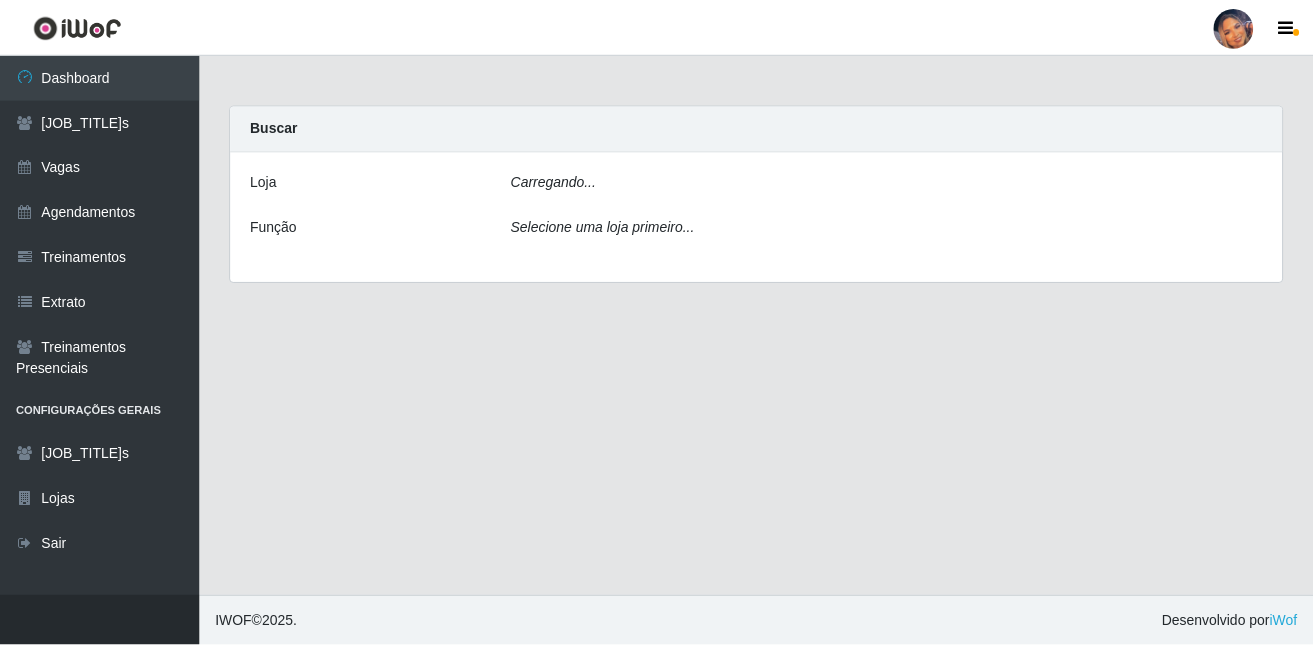 scroll, scrollTop: 0, scrollLeft: 0, axis: both 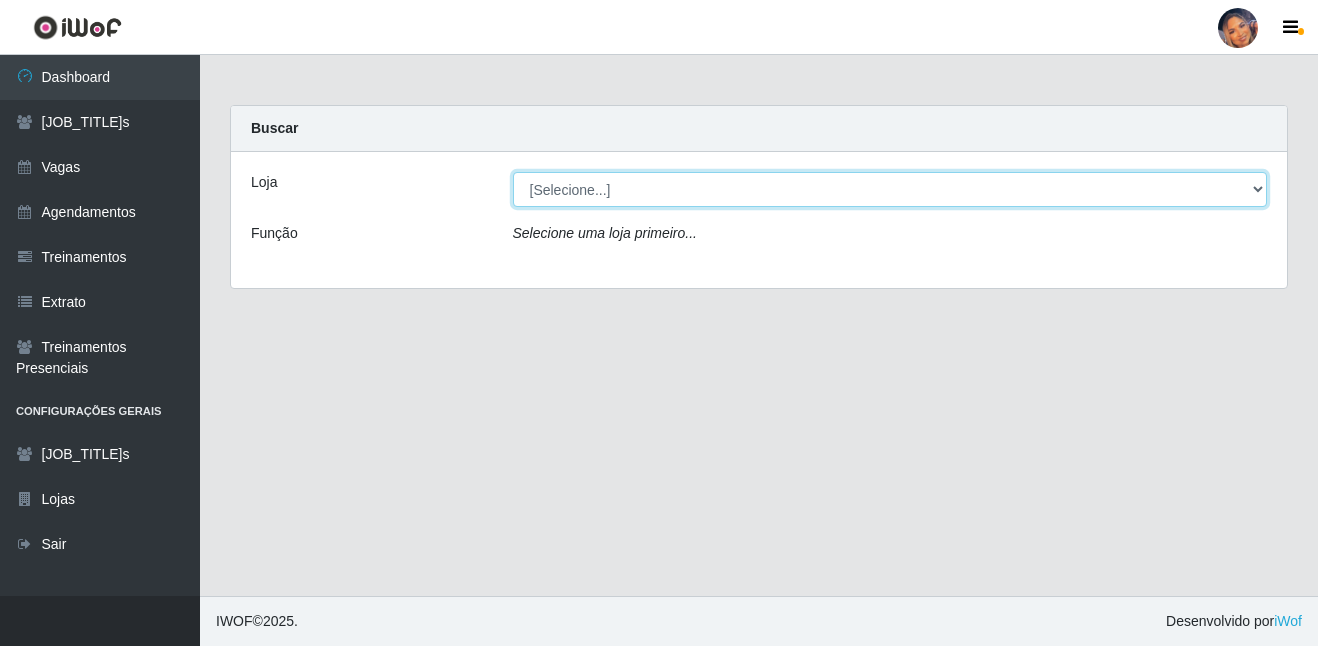click on "[Selecione...] Supermercado Preço Bom" at bounding box center (890, 189) 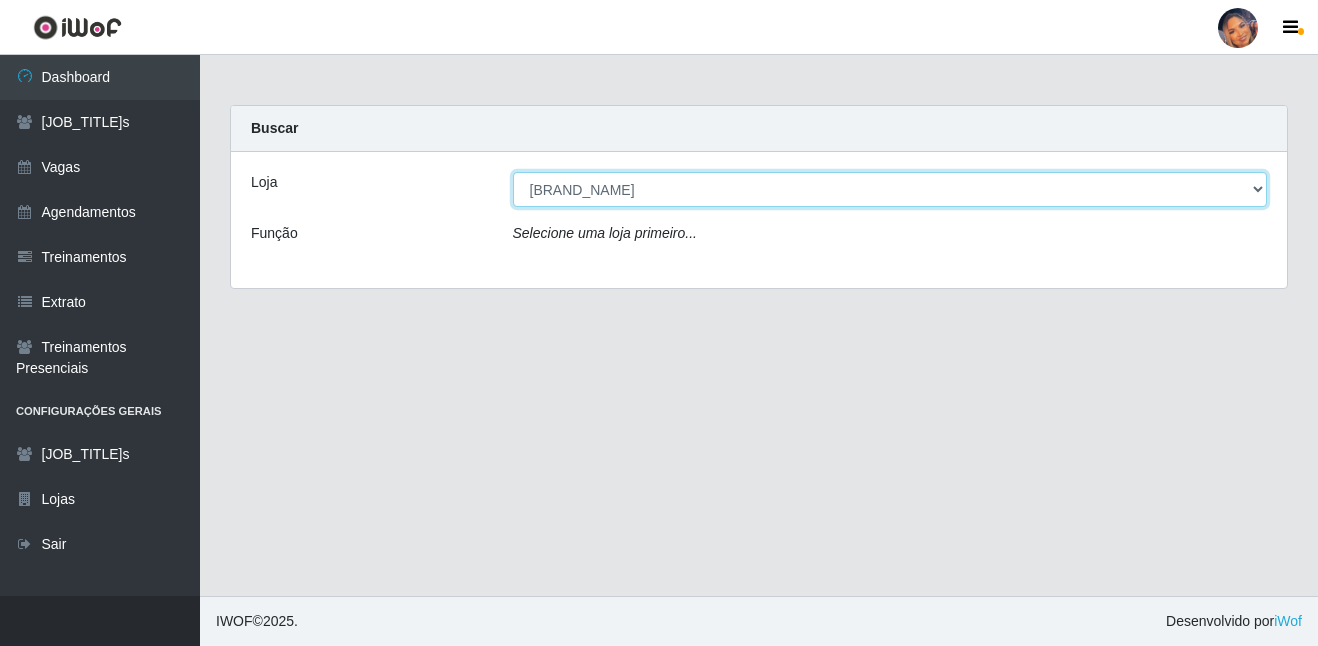 click on "[Selecione...] Supermercado [BRAND]" at bounding box center (890, 189) 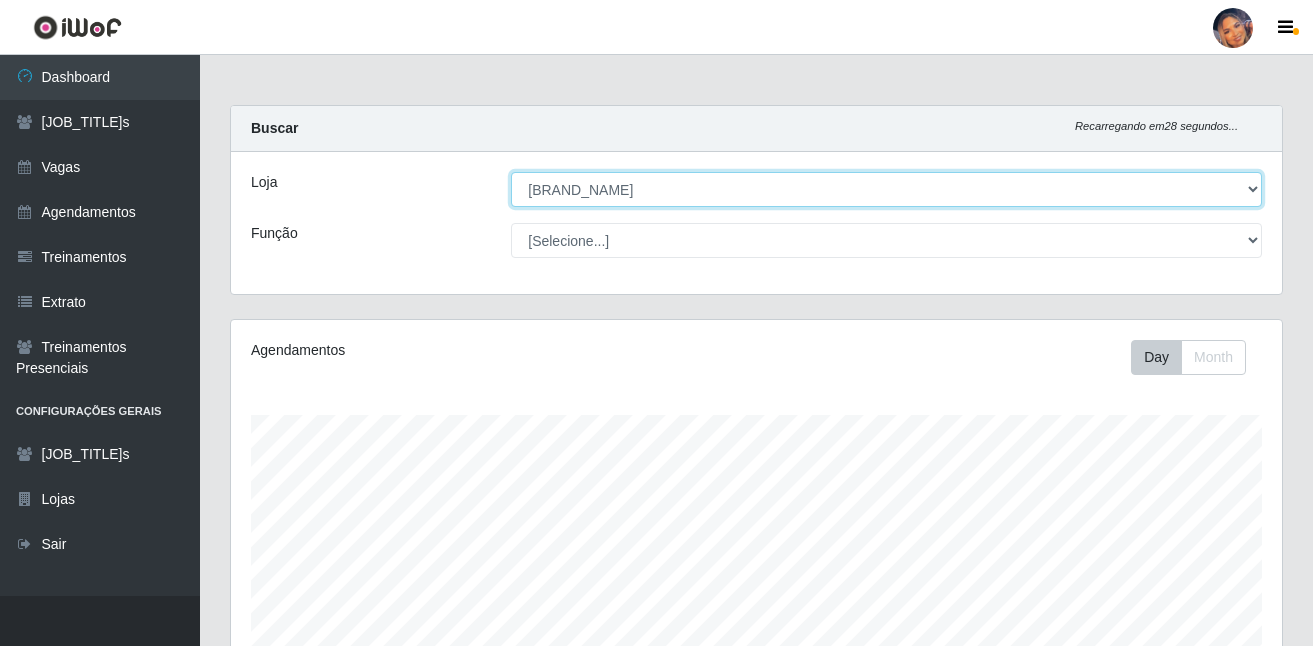 scroll, scrollTop: 999585, scrollLeft: 998949, axis: both 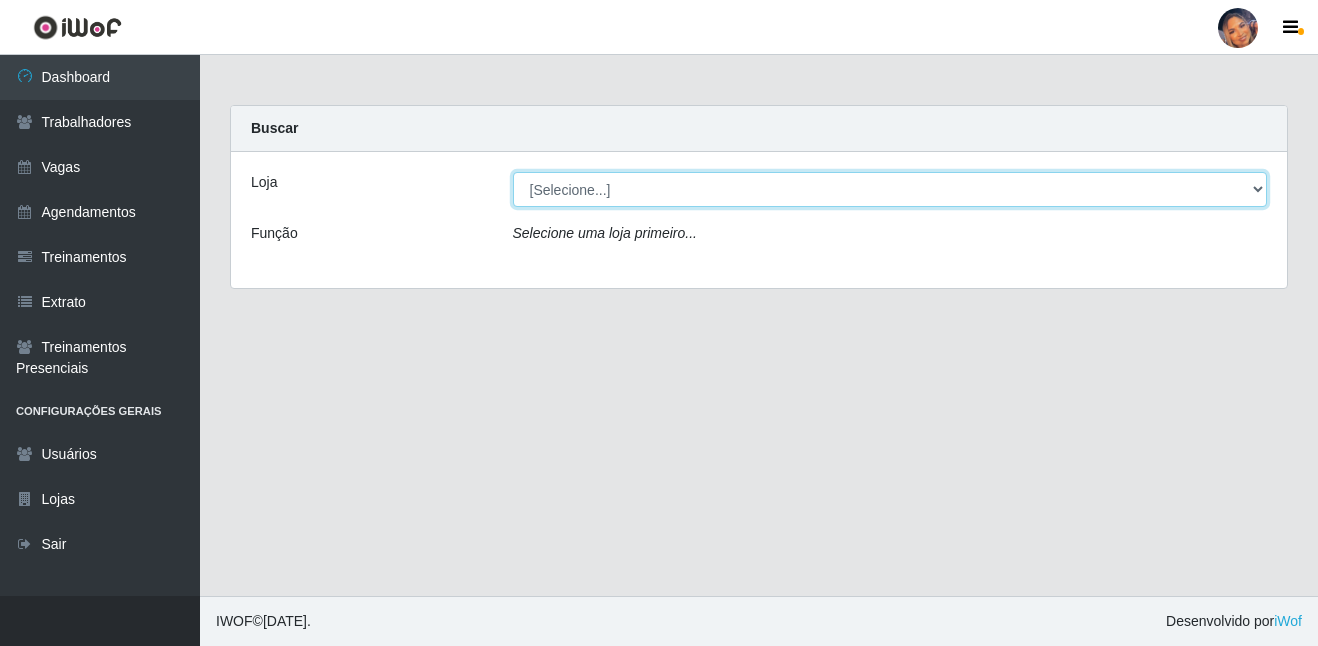click on "[Selecione...] Supermercado [BRAND]" at bounding box center [890, 189] 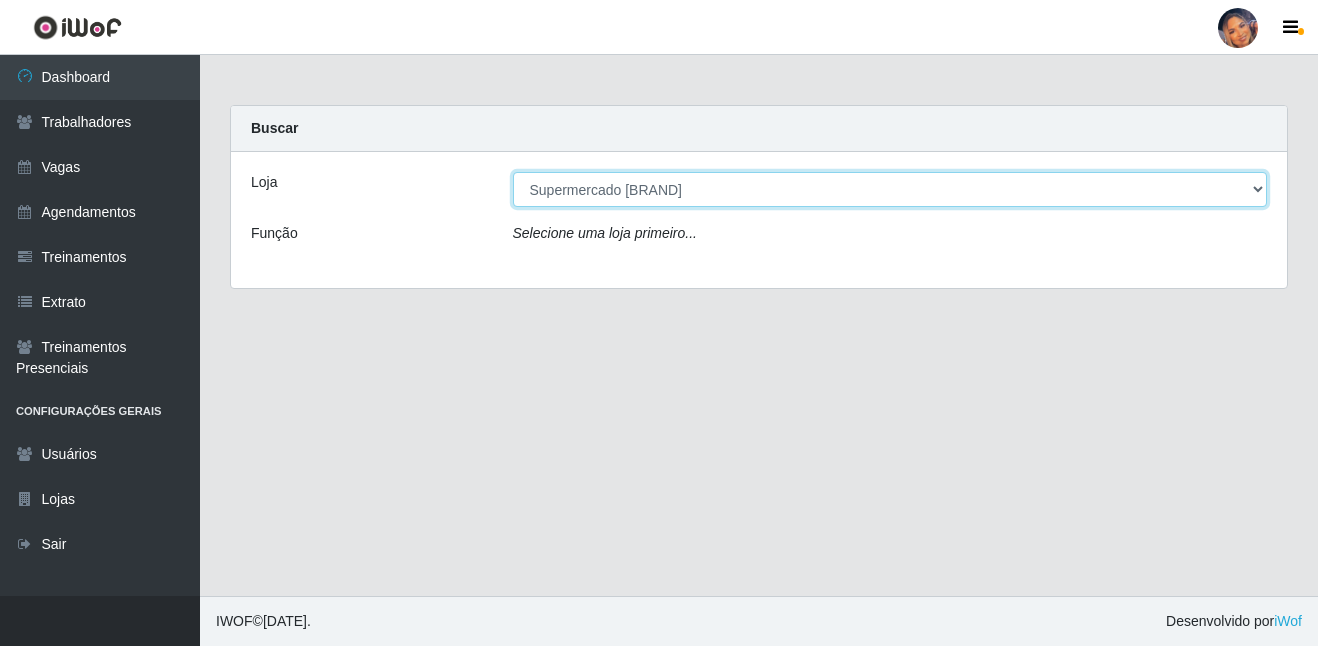 click on "[Selecione...] Supermercado [BRAND]" at bounding box center [890, 189] 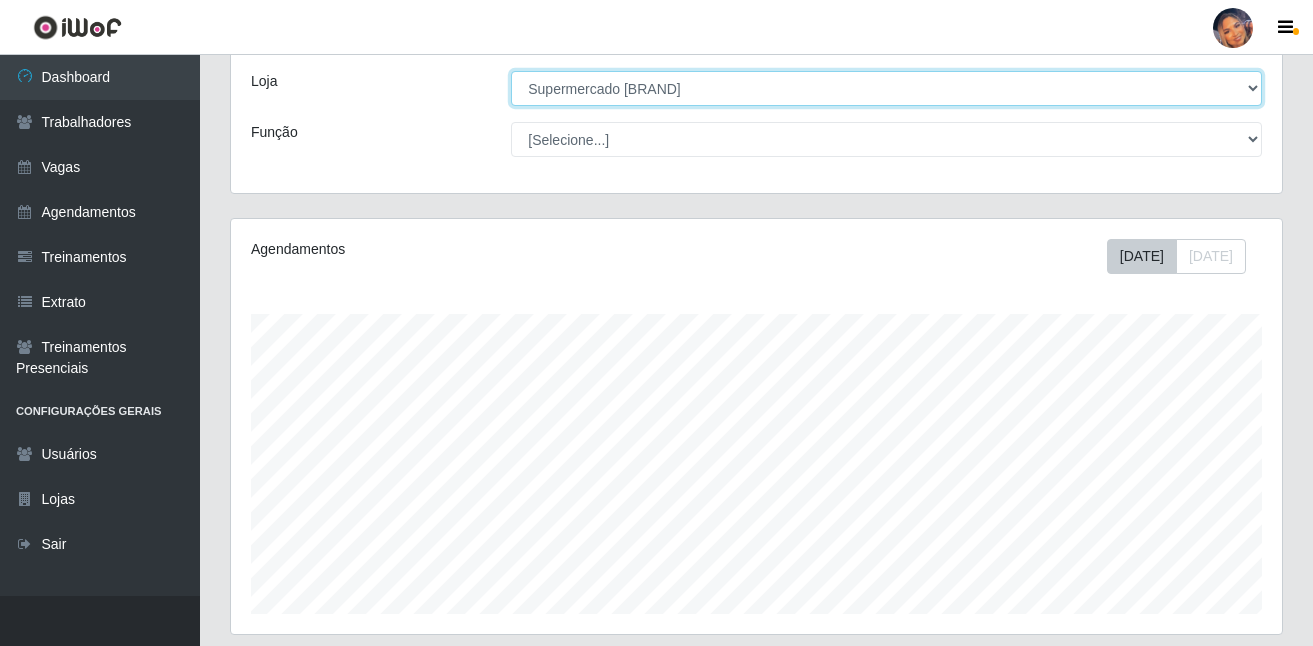 scroll, scrollTop: 200, scrollLeft: 0, axis: vertical 